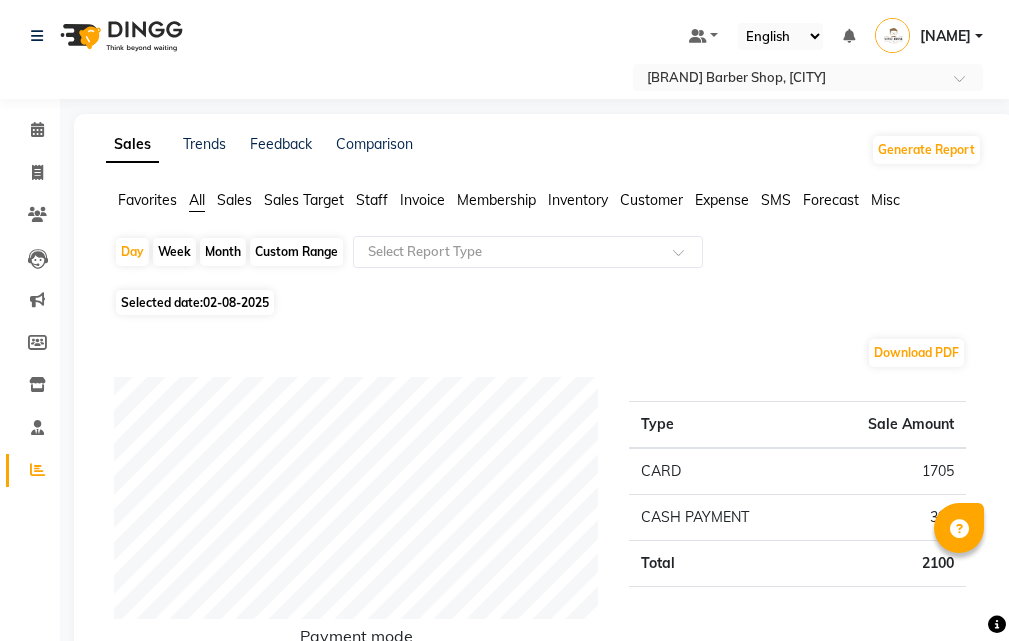scroll, scrollTop: 634, scrollLeft: 0, axis: vertical 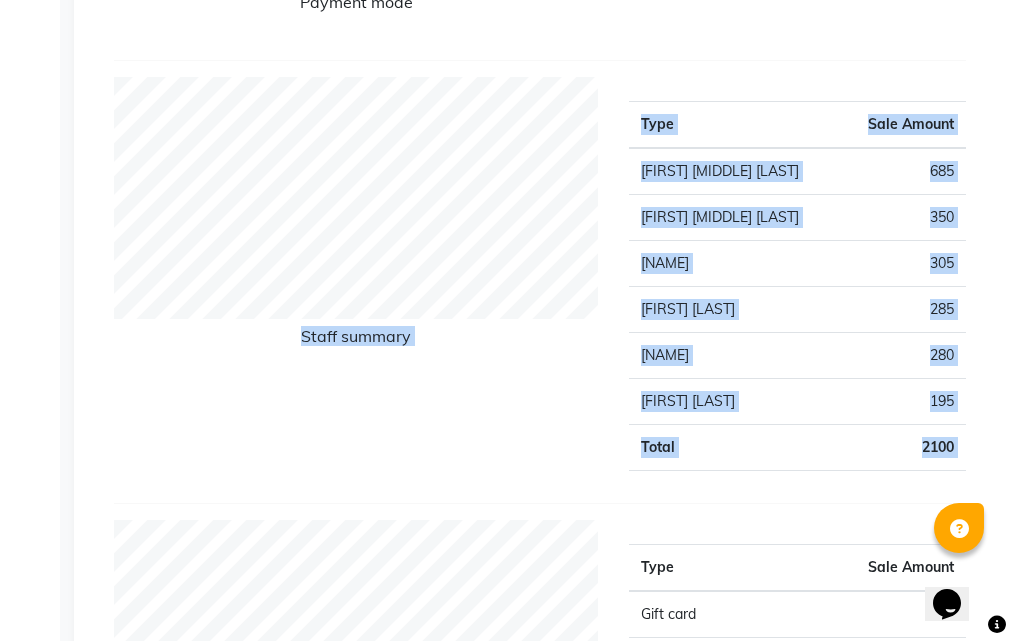 click on "Payment mode Type Sale Amount CARD 1705 CASH PAYMENT 395 Total 2100 Staff summary Type Sale Amount [NAME] [NAME] 685 [FIRST] [MIDDLE] [LAST] 350 [FIRST] [LAST] 305 [FIRST] [LAST] 285 [FIRST] 280 [FIRST] [LAST] 195 Total 2100 Sales summary Type Sale Amount Gift card 0 Prepaid 0 Vouchers 0 Memberships 0 Products 0 Packages 0 Services 2100 Tips 250 Fee 0 Total 2350 Service by category Type Sale Amount Hair 1180 Beard 615 Nail Care 265 Massage Spa 150 Total 2100 Service sales Type Sale Amount Hair & Beard 570 Premium Shave with Scissor 495 Haircut - Adult 440 1 Hour - Full Body Massage  150 Haircut- Kids 120 Beard Dye 120 Foot scrub 100 Pedicure 55 Haircut- Teenager 50 Total 2100" 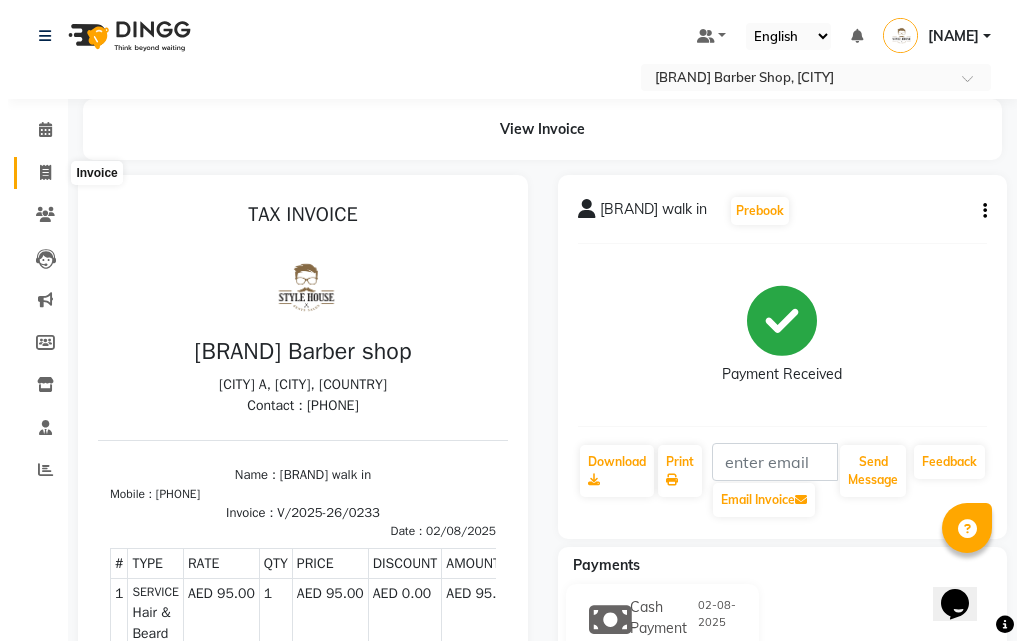 scroll, scrollTop: 0, scrollLeft: 0, axis: both 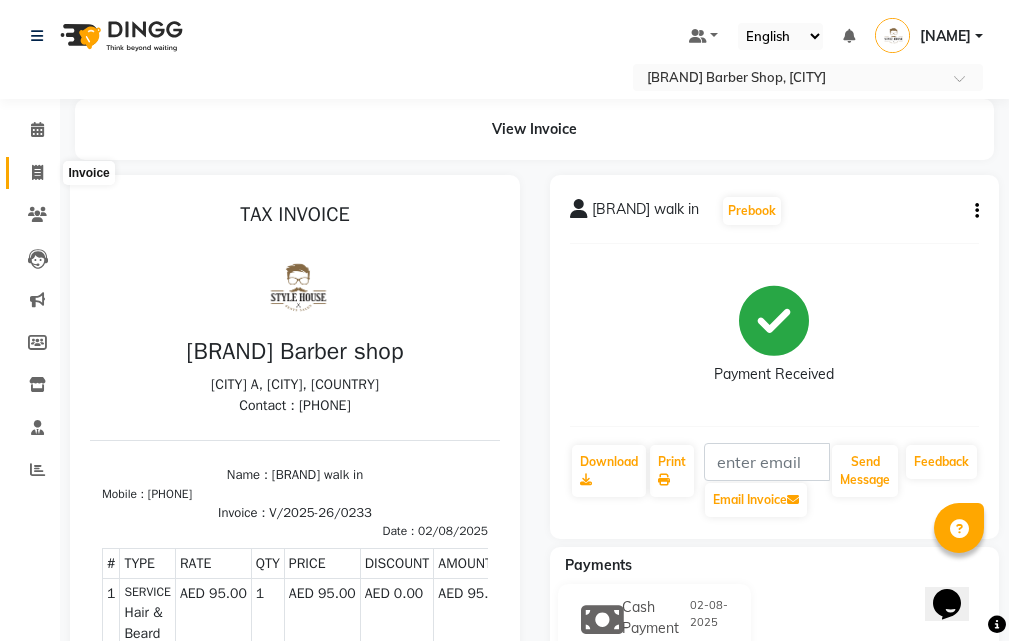 click 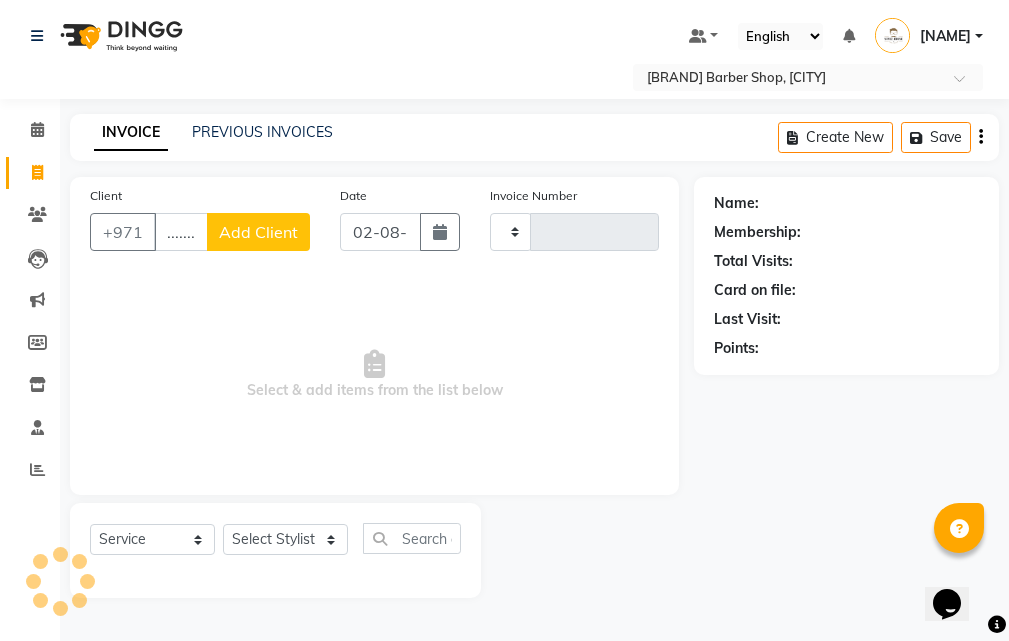 type on "................" 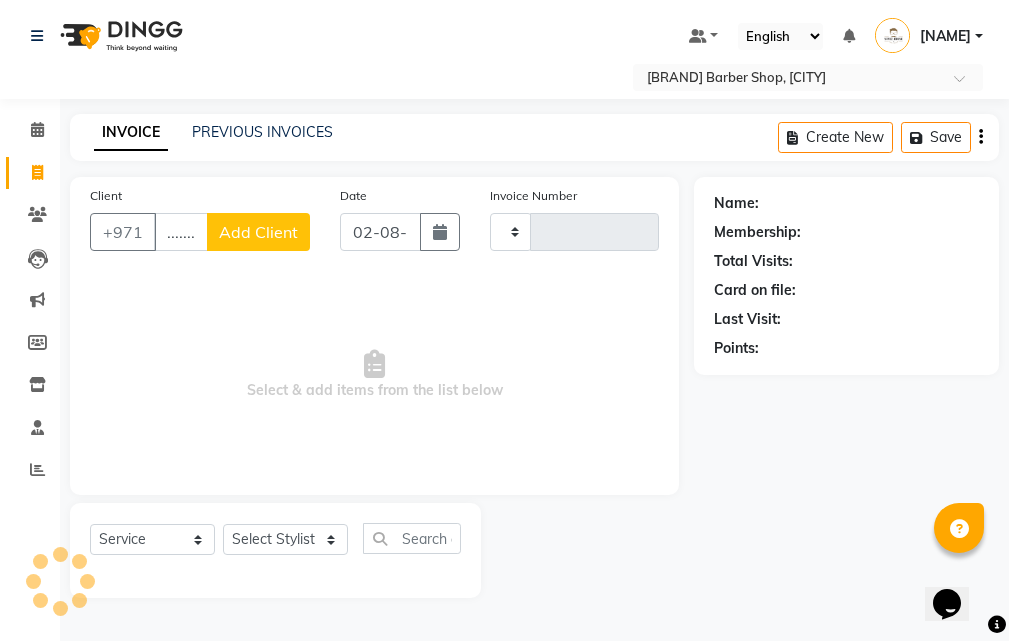 type on "0234" 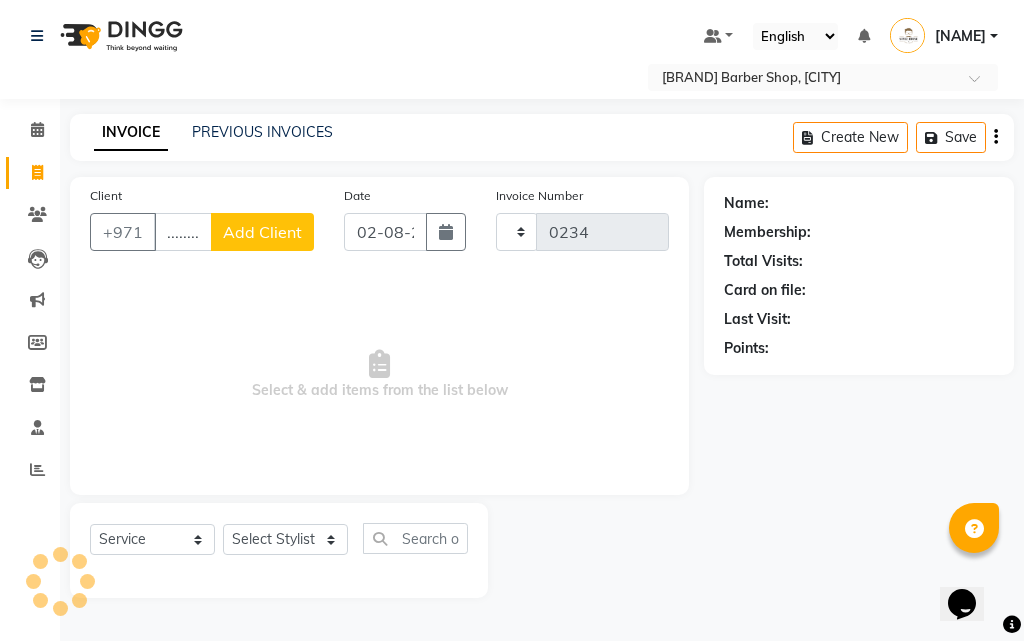 type on "..................." 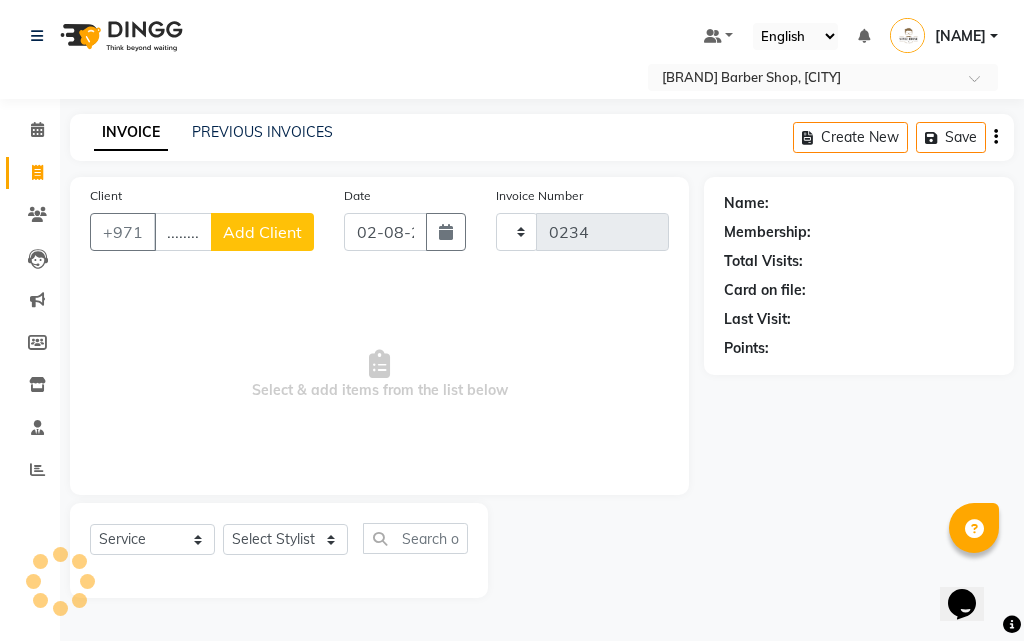 select on "8421" 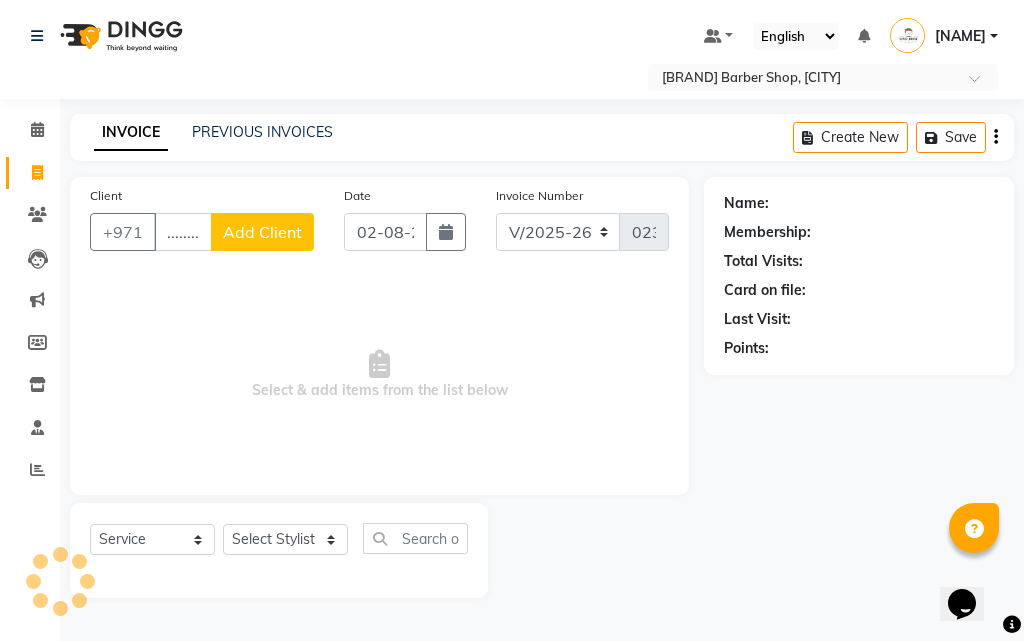 scroll, scrollTop: 0, scrollLeft: 48, axis: horizontal 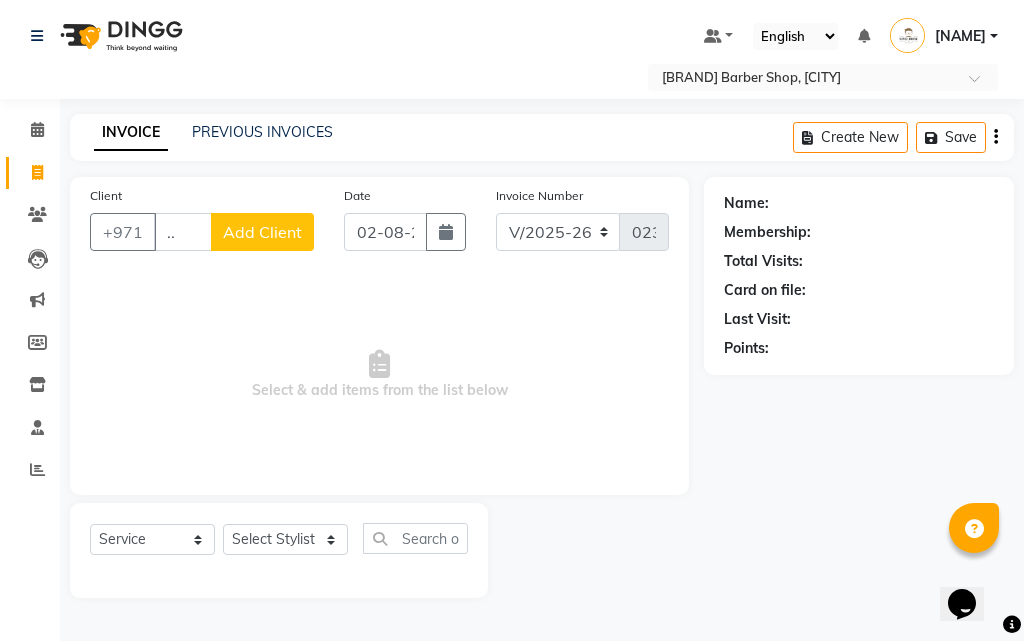 type on "." 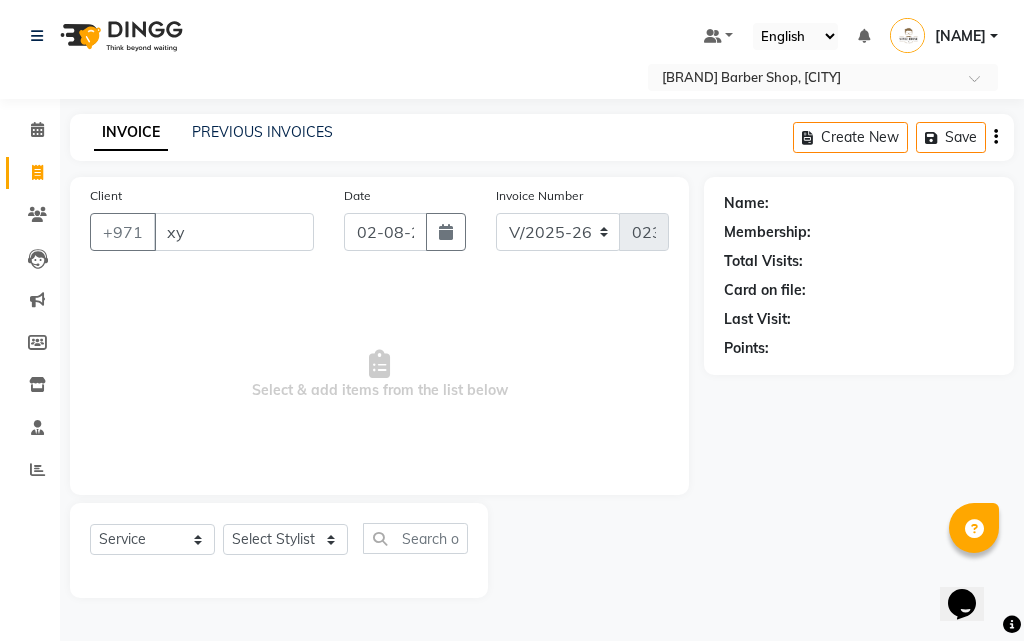 type on "x" 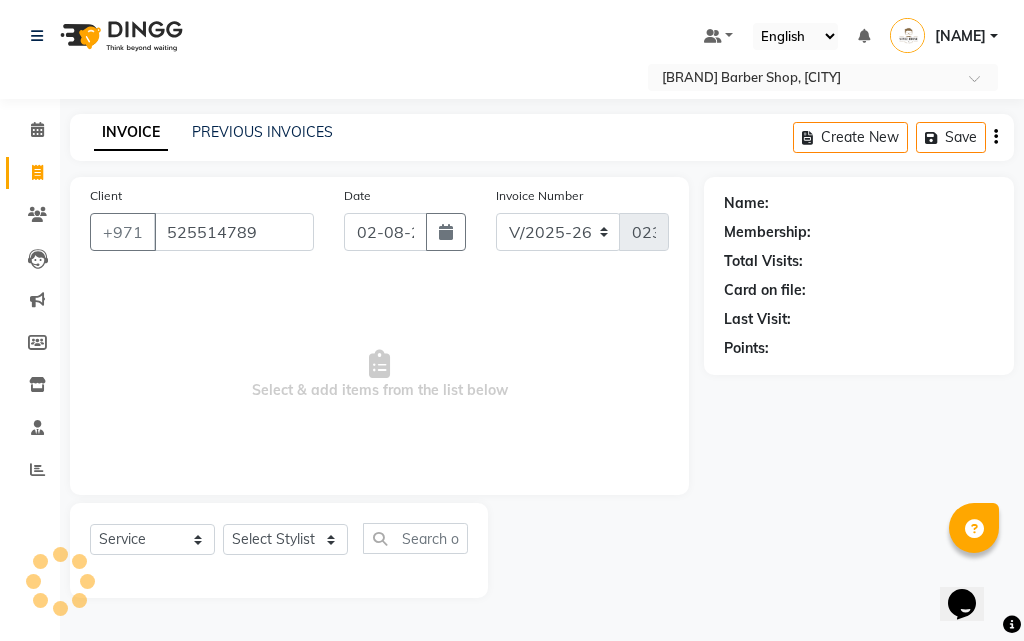 type on "525514789" 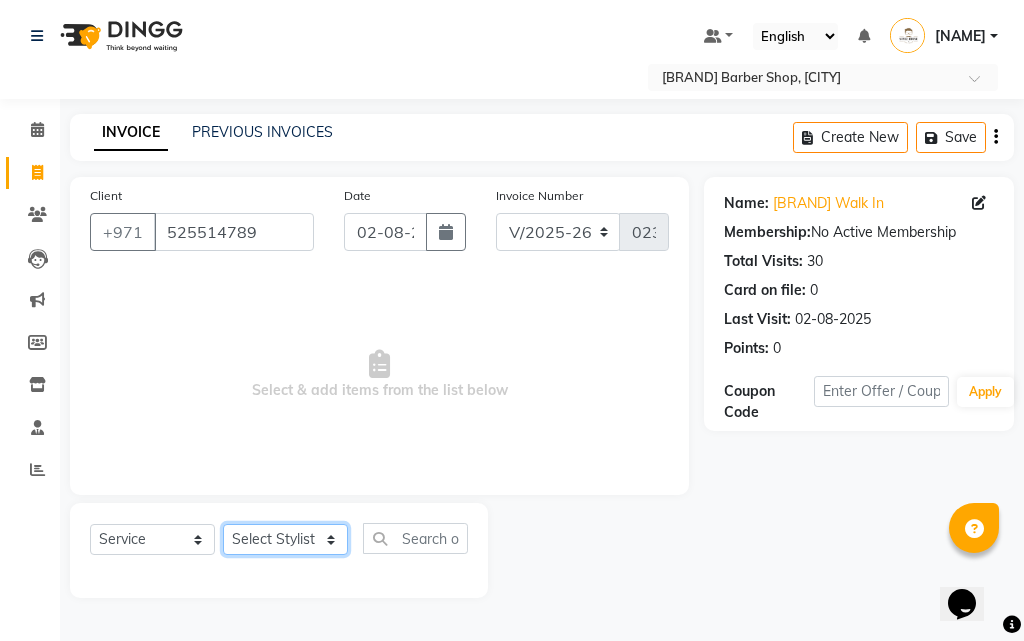 click on "Select Stylist [NAME] [FIRST] [LAST] [NAME] [FIRST] [LAST] [FIRST] [LAST] [FIRST] [LAST] [FIRST] [MIDDLE] [LAST] [FIRST] [LAST] [NAME]" 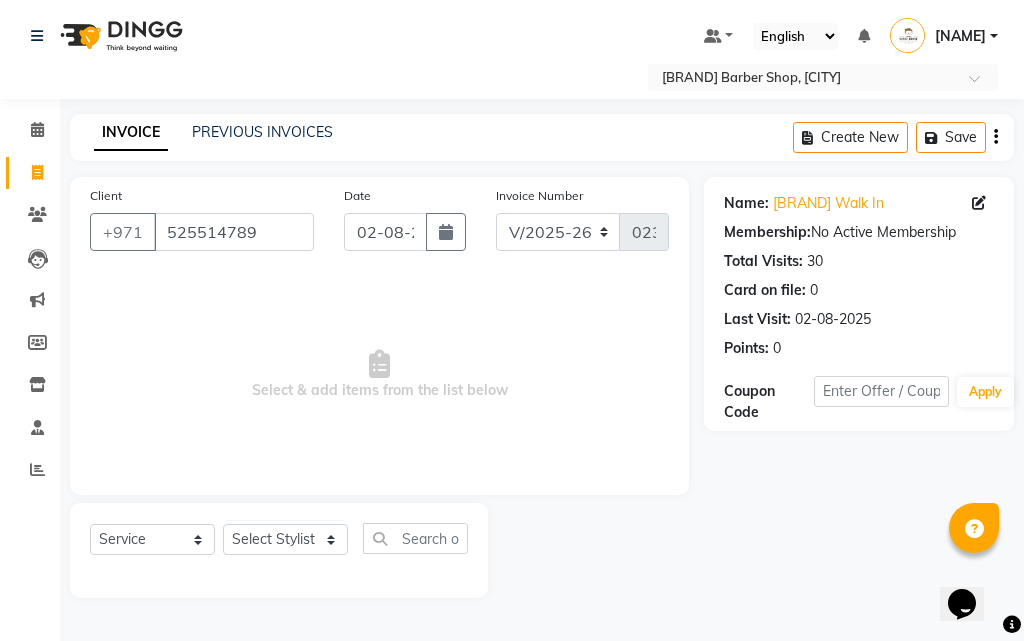 click on "Select & add items from the list below" at bounding box center [379, 375] 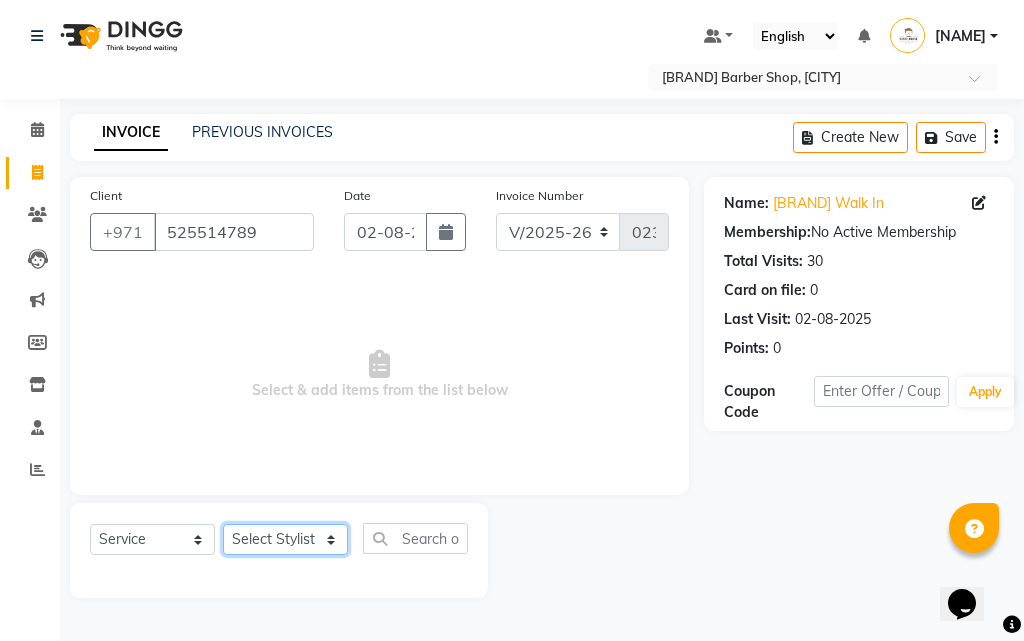 click on "Select Stylist [NAME] [FIRST] [LAST] [NAME] [FIRST] [LAST] [FIRST] [LAST] [FIRST] [LAST] [FIRST] [MIDDLE] [LAST] [FIRST] [LAST] [NAME]" 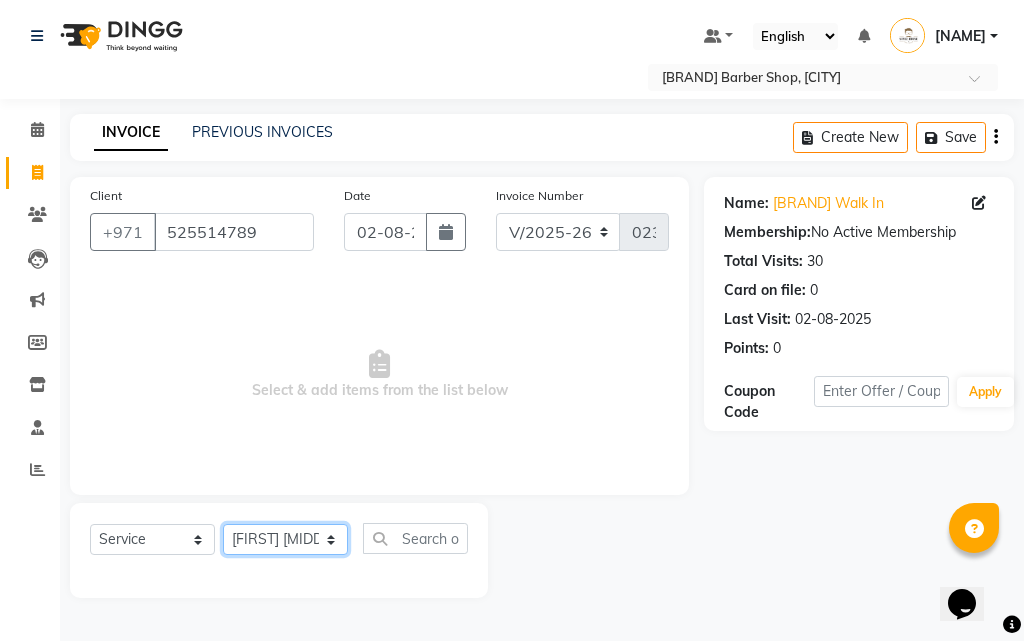 click on "Select Stylist [NAME] [FIRST] [LAST] [NAME] [FIRST] [LAST] [FIRST] [LAST] [FIRST] [LAST] [FIRST] [MIDDLE] [LAST] [FIRST] [LAST] [NAME]" 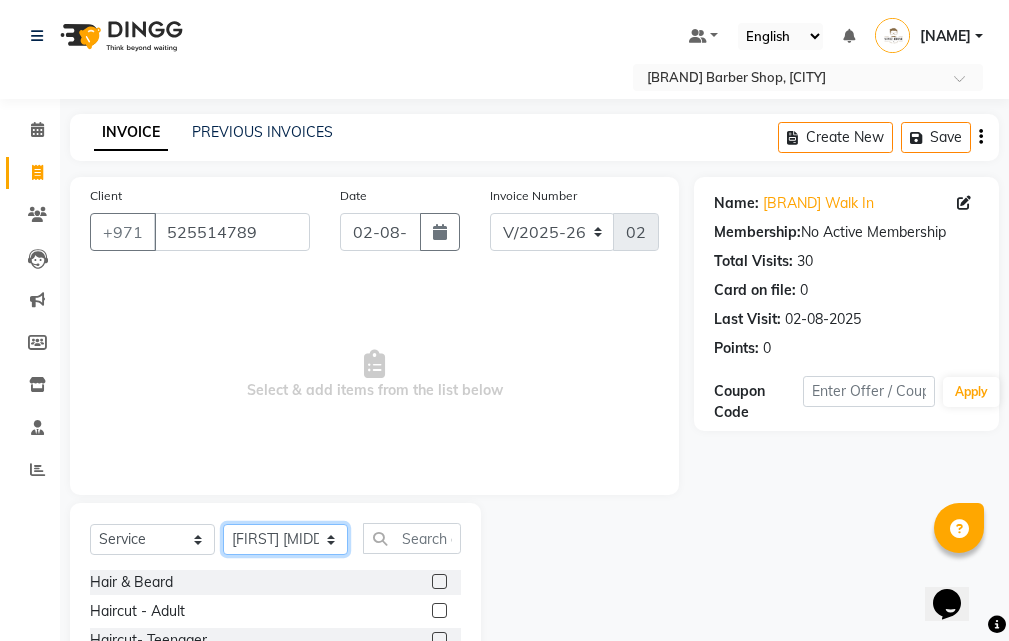 scroll, scrollTop: 187, scrollLeft: 0, axis: vertical 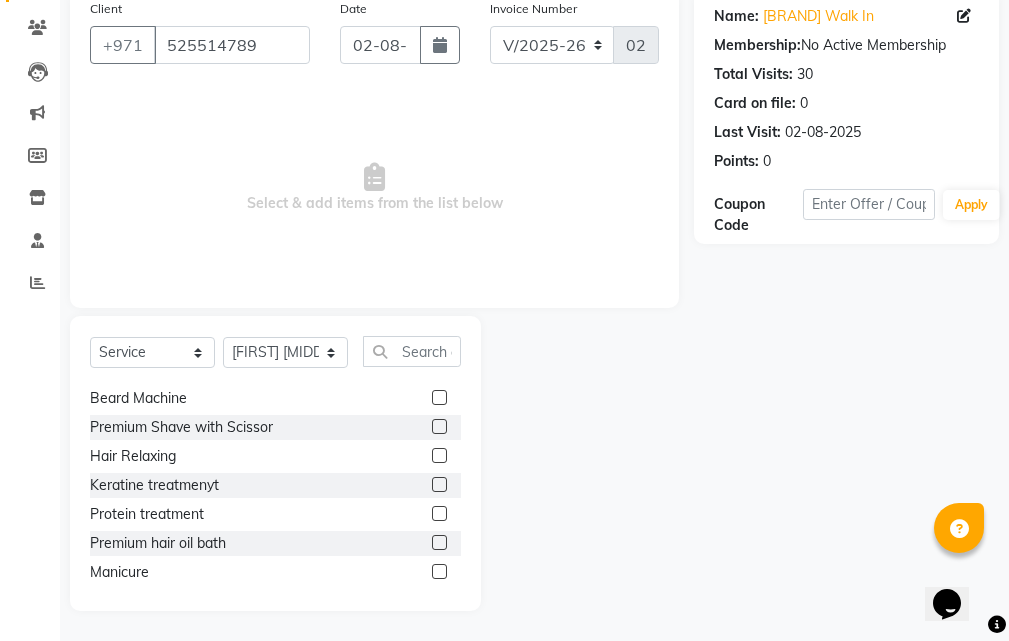 click 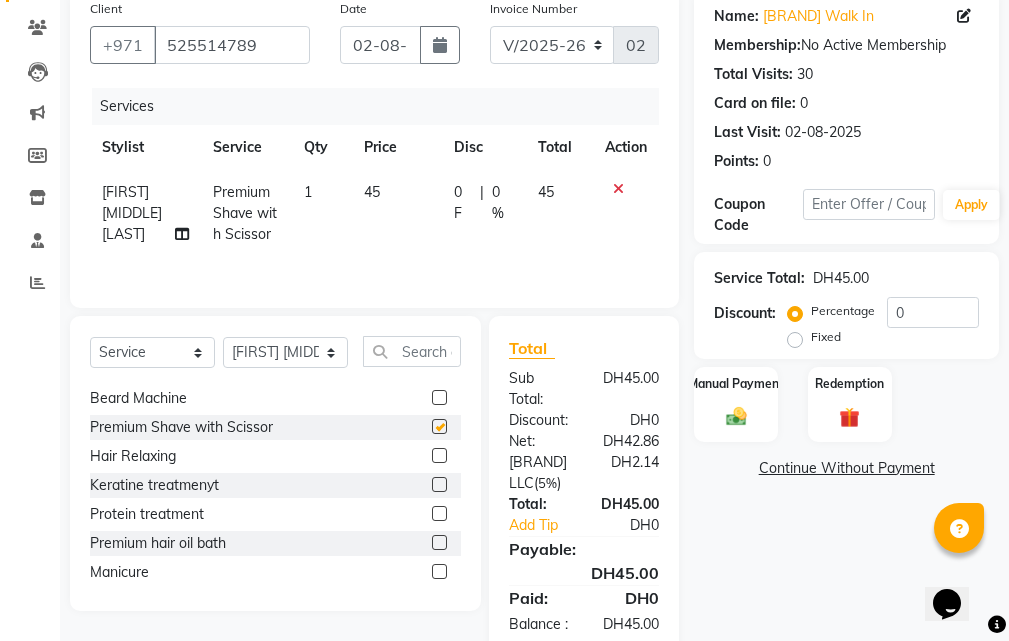 checkbox on "false" 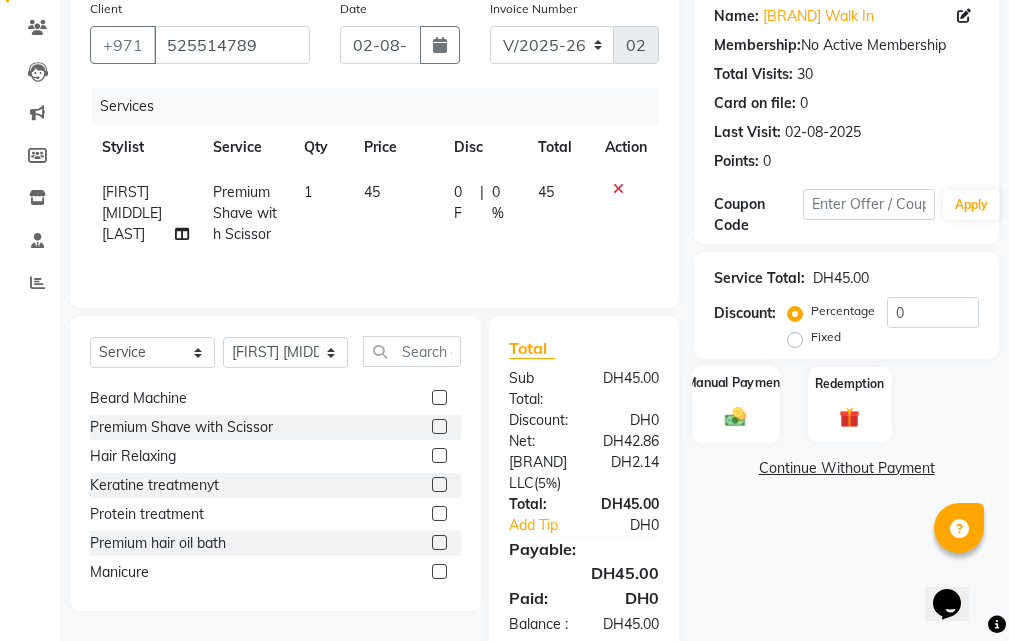 click 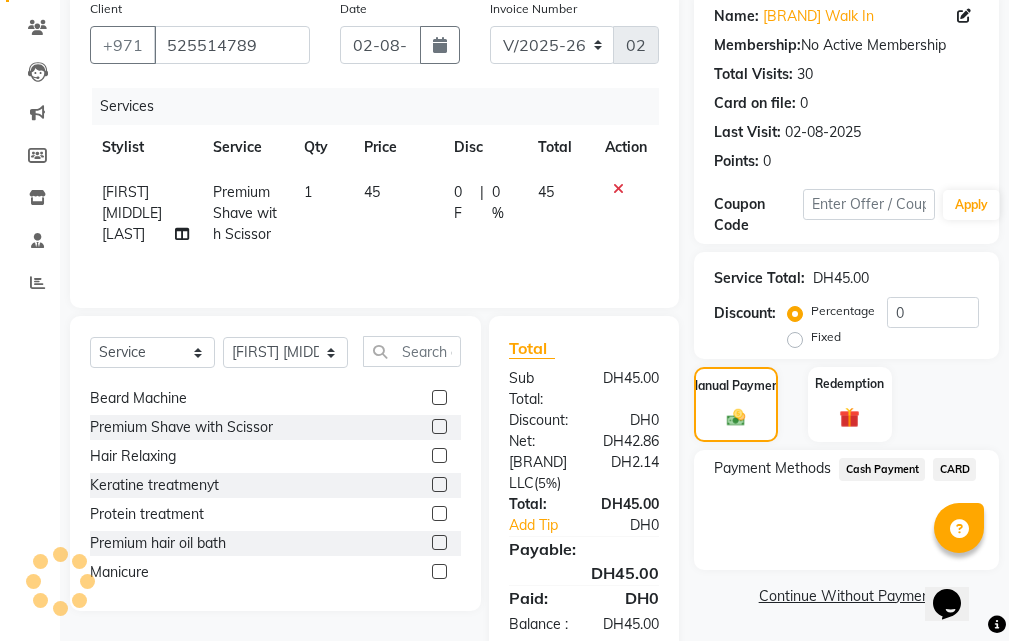 click on "CARD" 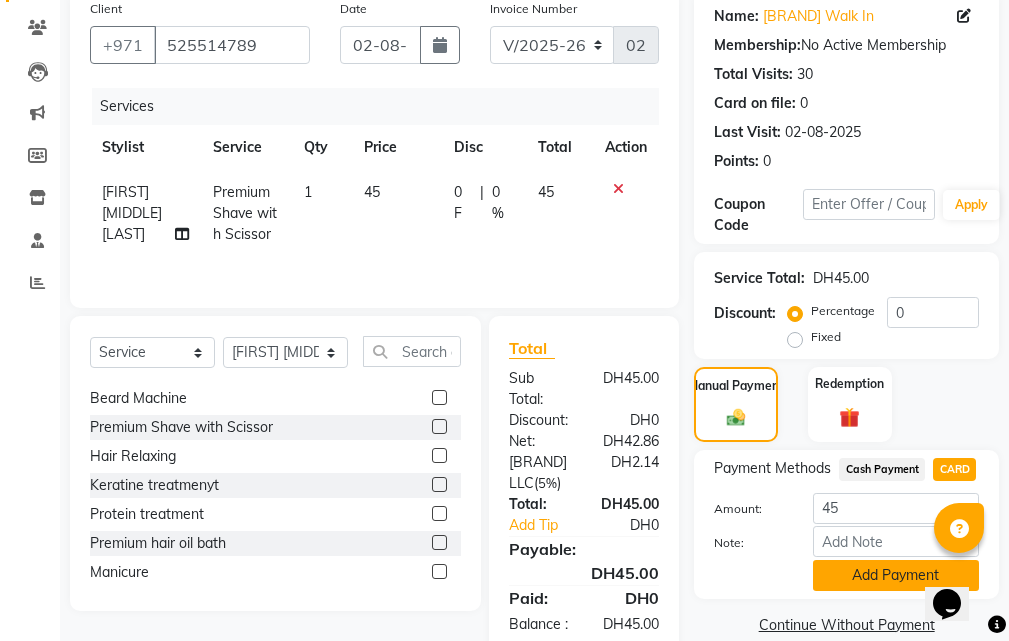 click on "Add Payment" 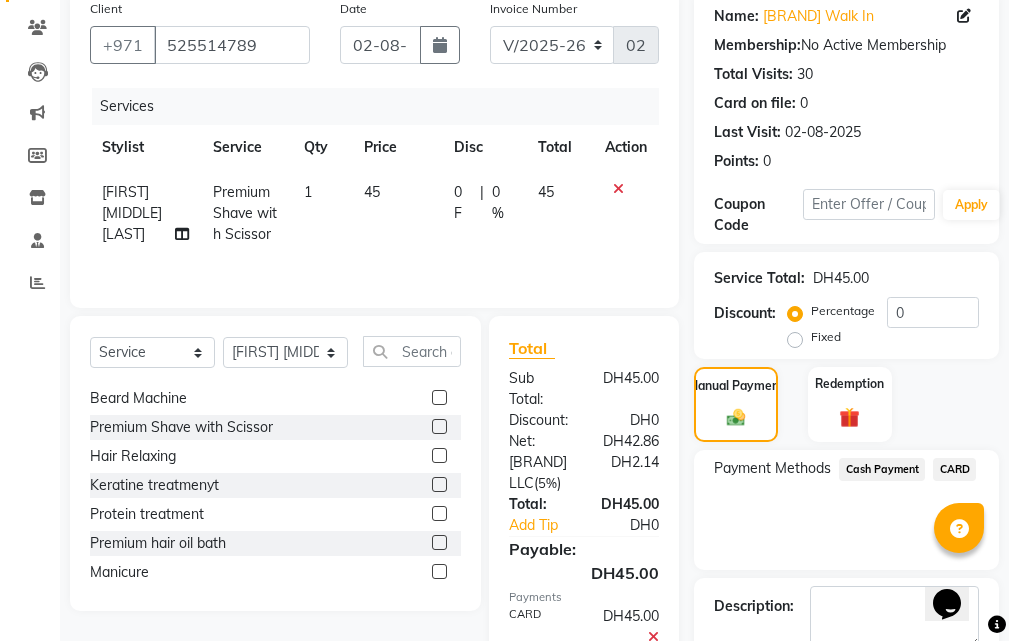 scroll, scrollTop: 357, scrollLeft: 0, axis: vertical 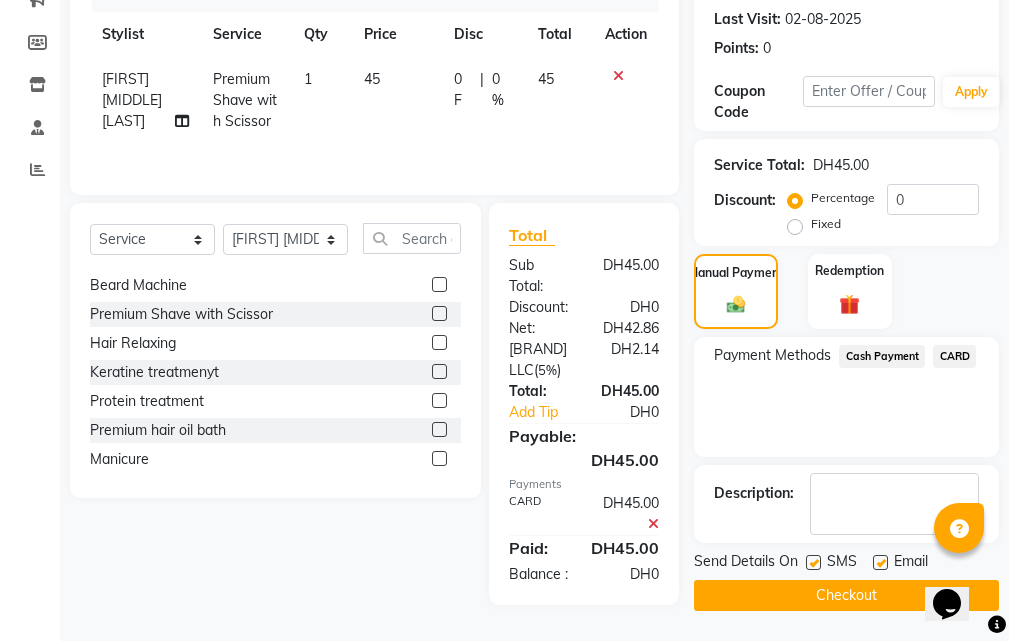 click on "Checkout" 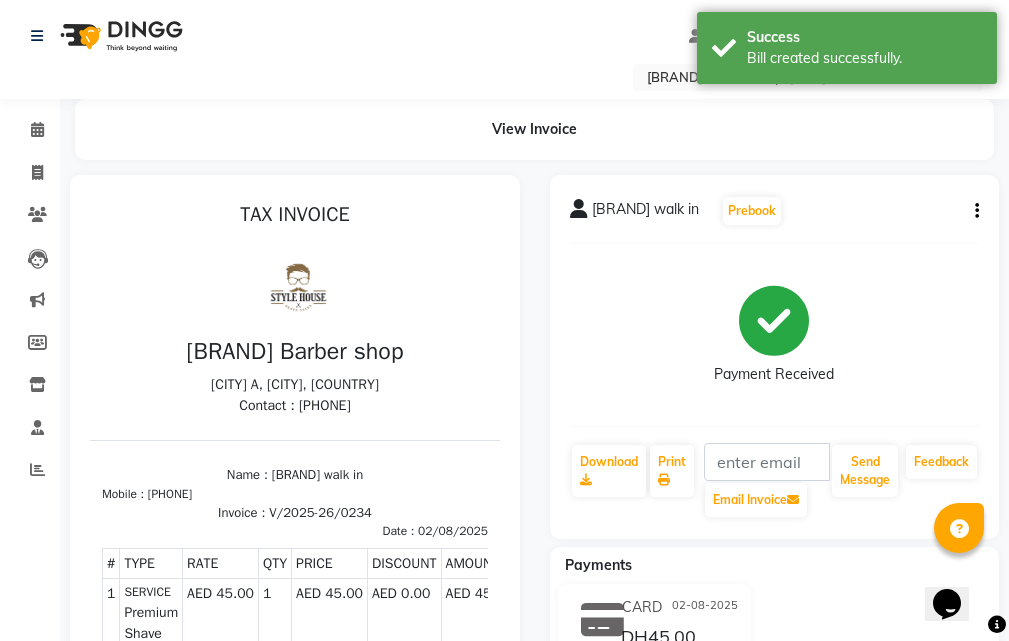 scroll, scrollTop: 0, scrollLeft: 0, axis: both 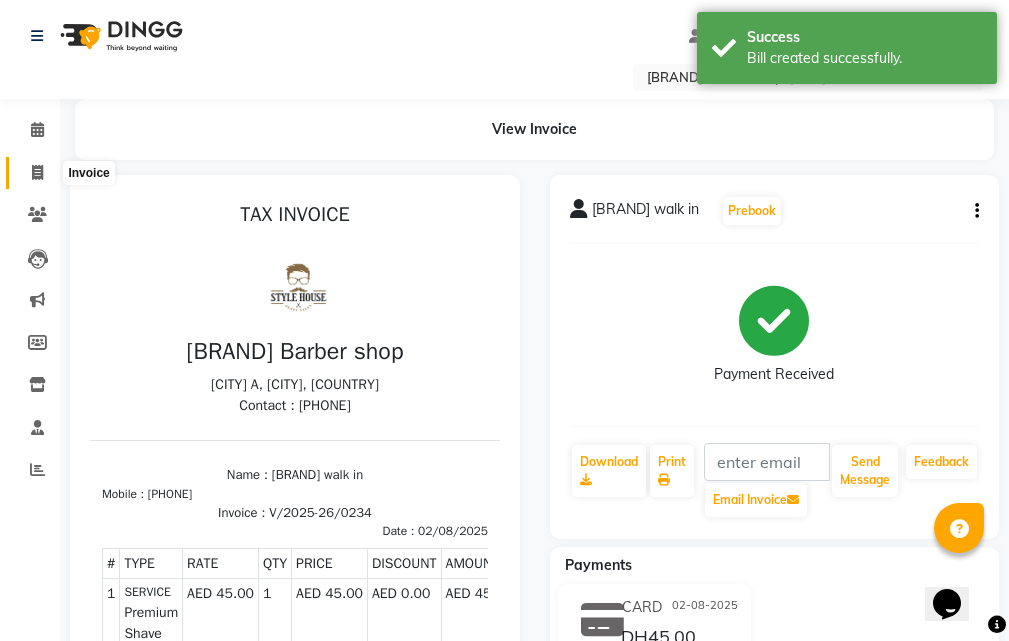 click 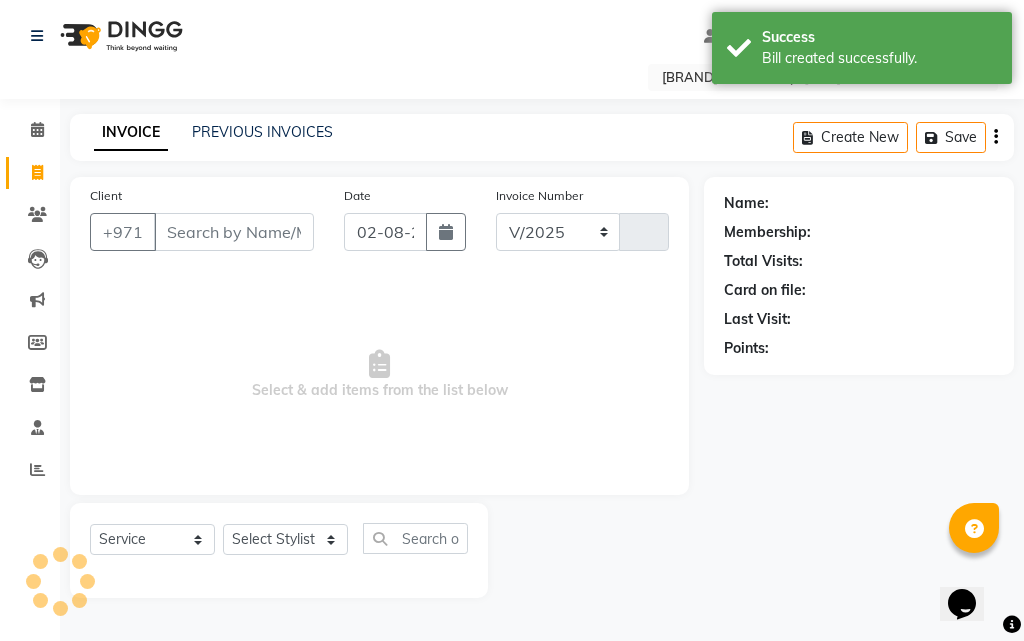 select on "8421" 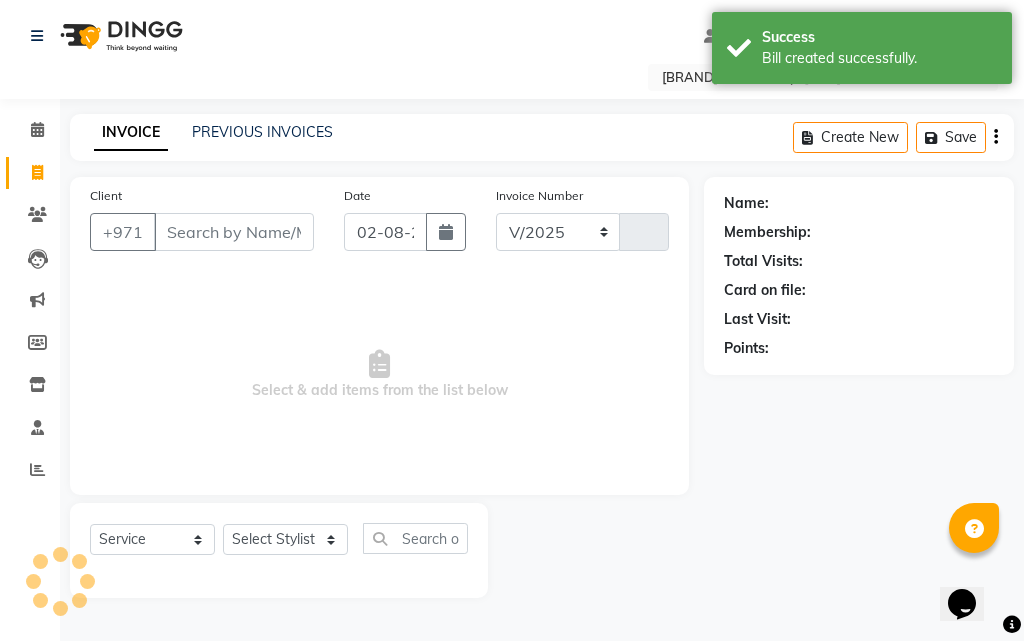 type on "0235" 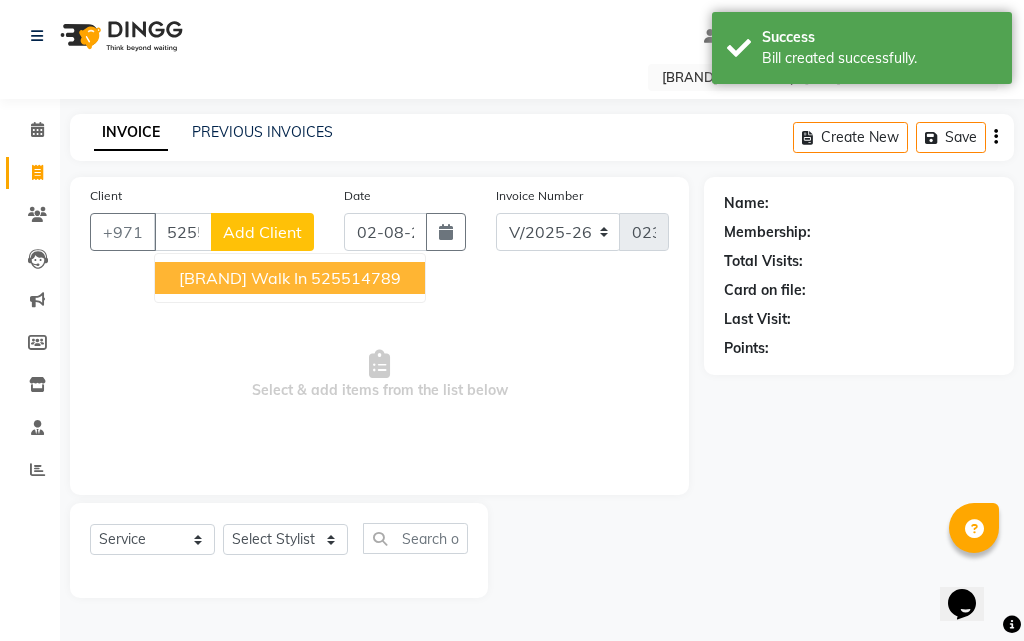 type on "525514789" 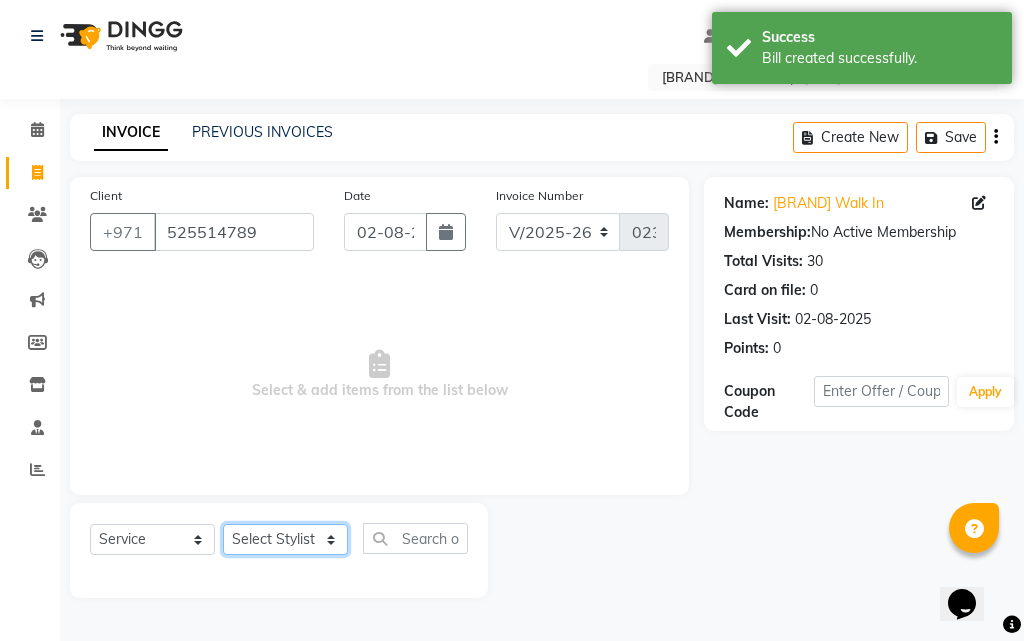 click on "Select Stylist [NAME] [FIRST] [LAST] [NAME] [FIRST] [LAST] [FIRST] [LAST] [FIRST] [LAST] [FIRST] [MIDDLE] [LAST] [FIRST] [LAST] [NAME]" 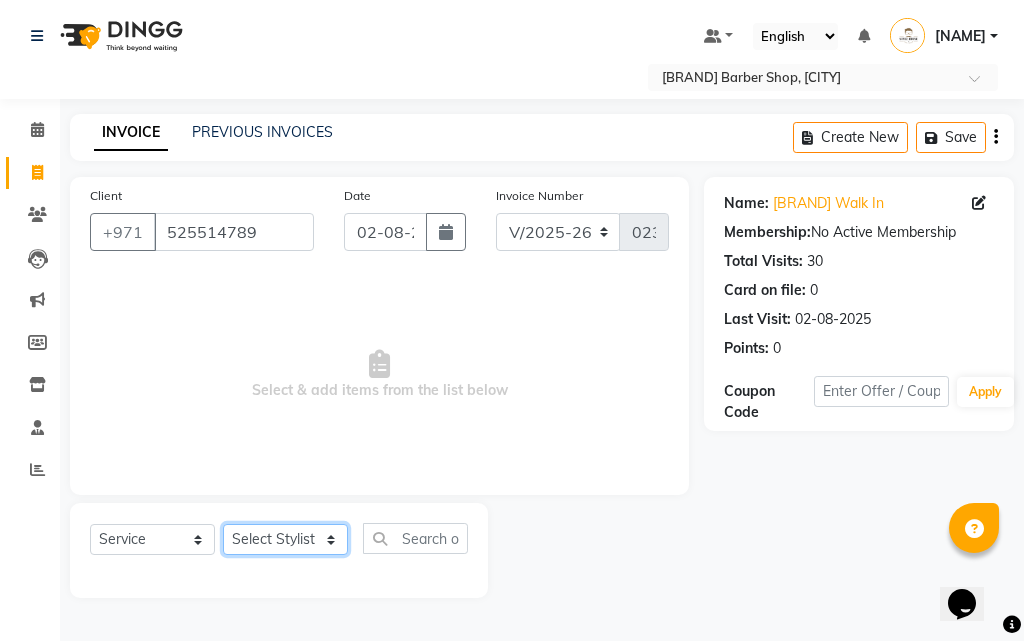 select on "83272" 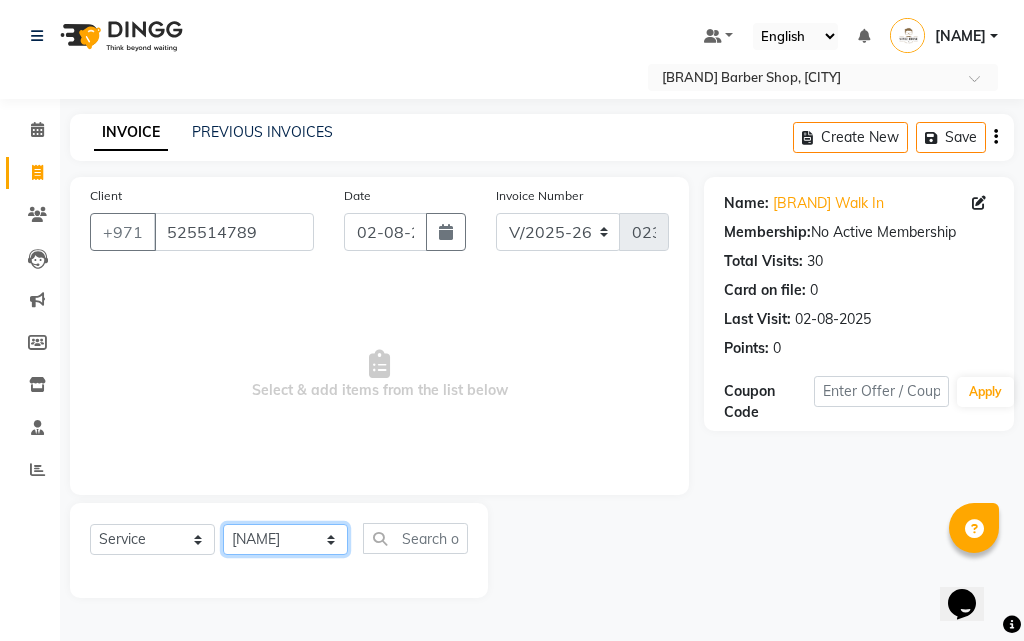 click on "Select Stylist [NAME] [FIRST] [LAST] [NAME] [FIRST] [LAST] [FIRST] [LAST] [FIRST] [LAST] [FIRST] [MIDDLE] [LAST] [FIRST] [LAST] [NAME]" 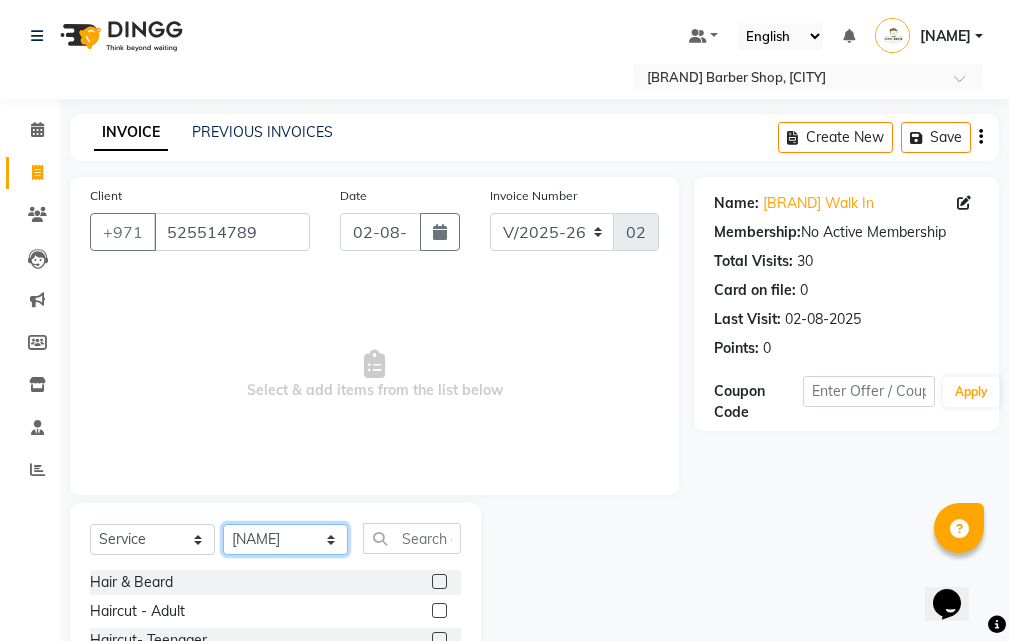 scroll, scrollTop: 187, scrollLeft: 0, axis: vertical 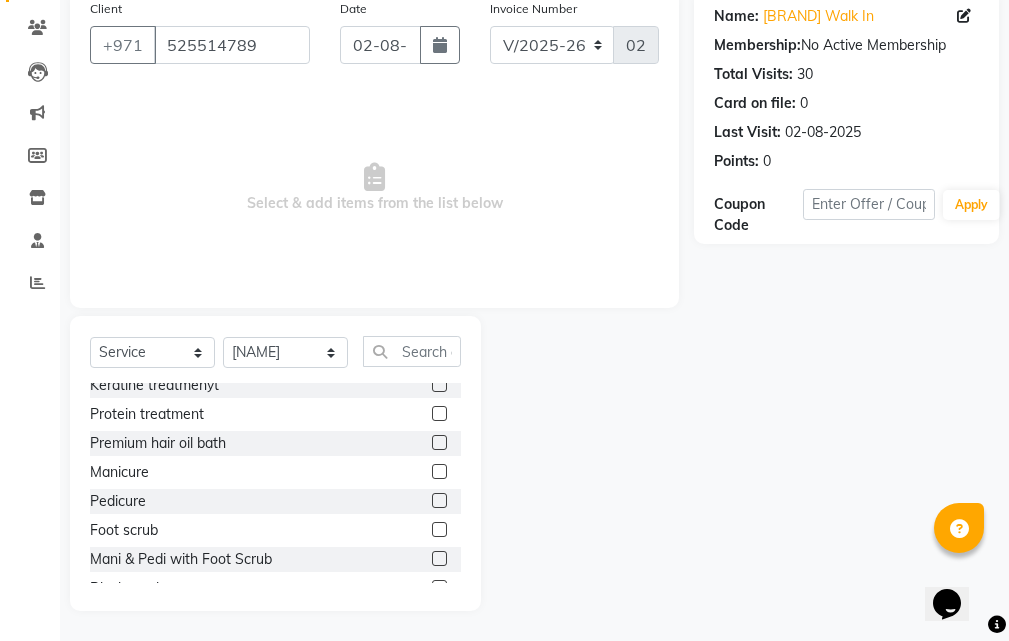 click 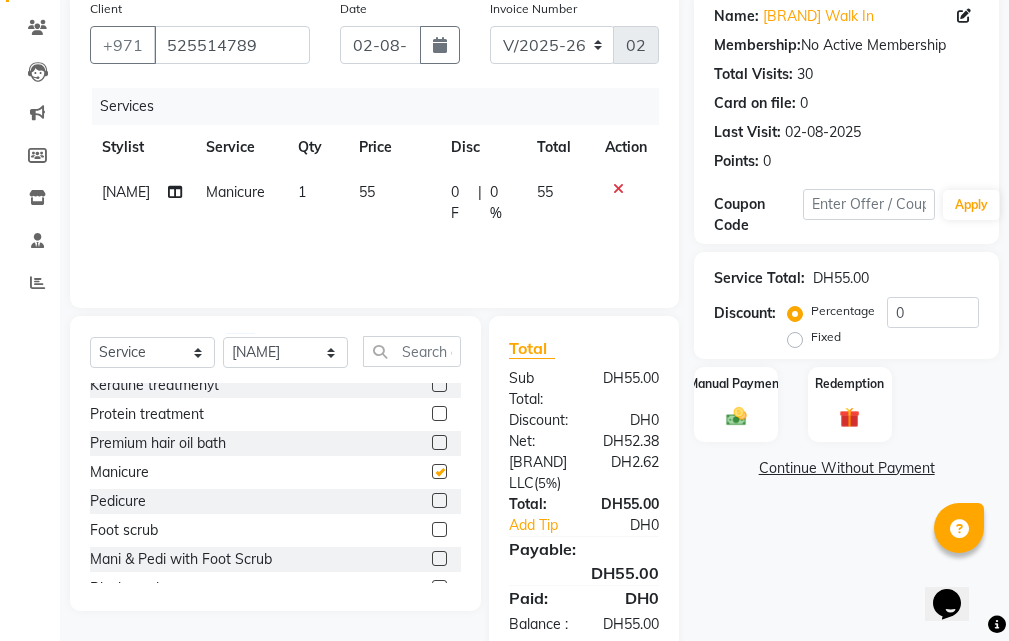 checkbox on "false" 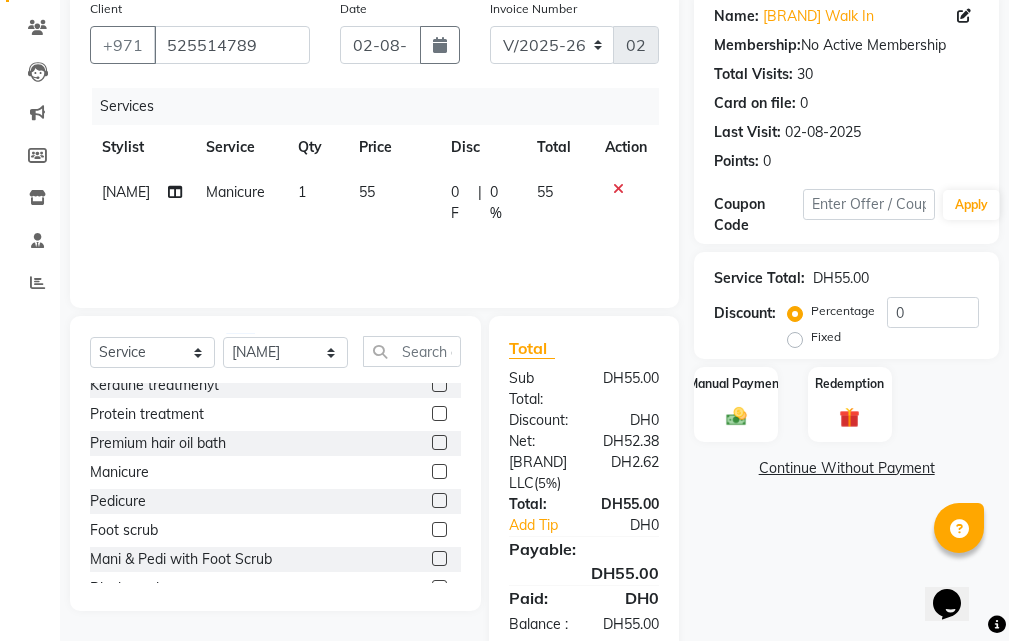 click 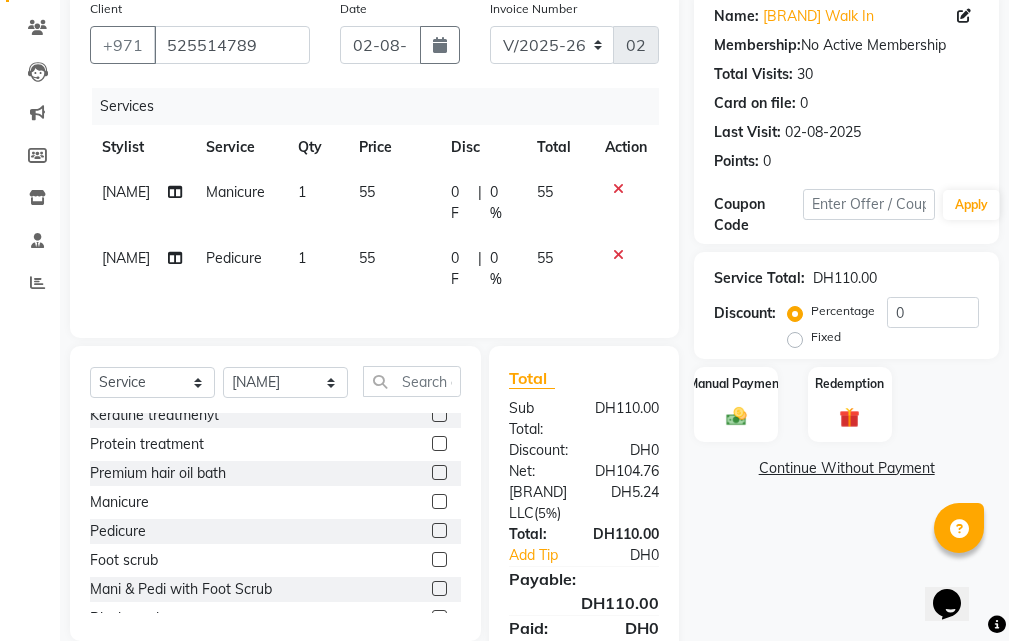 checkbox on "false" 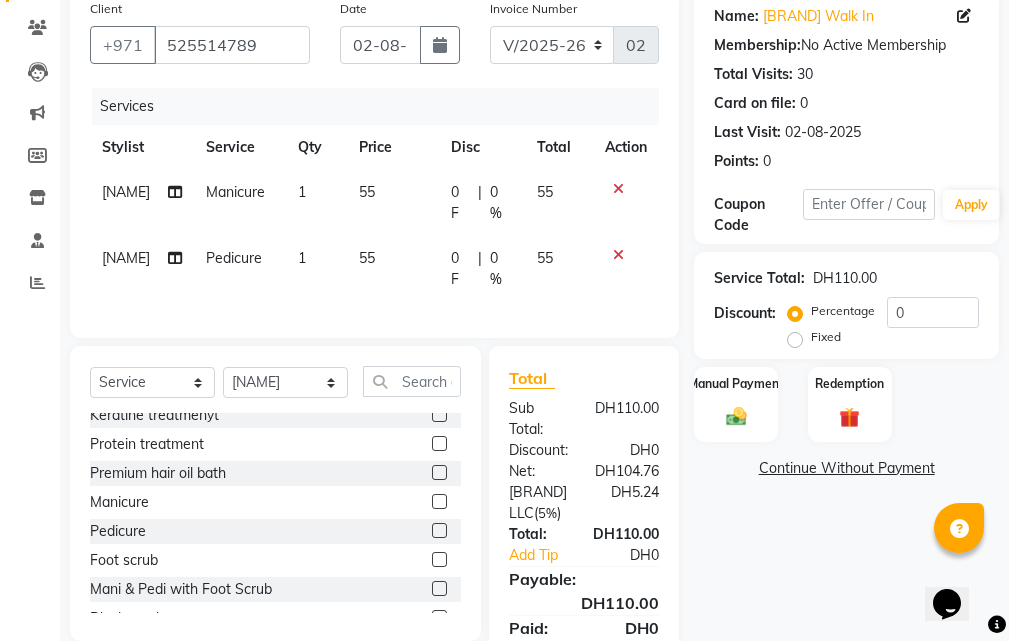 click on "Name: [BRAND] Walk In Membership:  No Active Membership  Total Visits:  30 Card on file:  0 Last Visit:   02-08-2025 Points:   0  Coupon Code Apply Service Total:  DH110.00  Discount:  Percentage   Fixed  0 Manual Payment Redemption  Continue Without Payment" 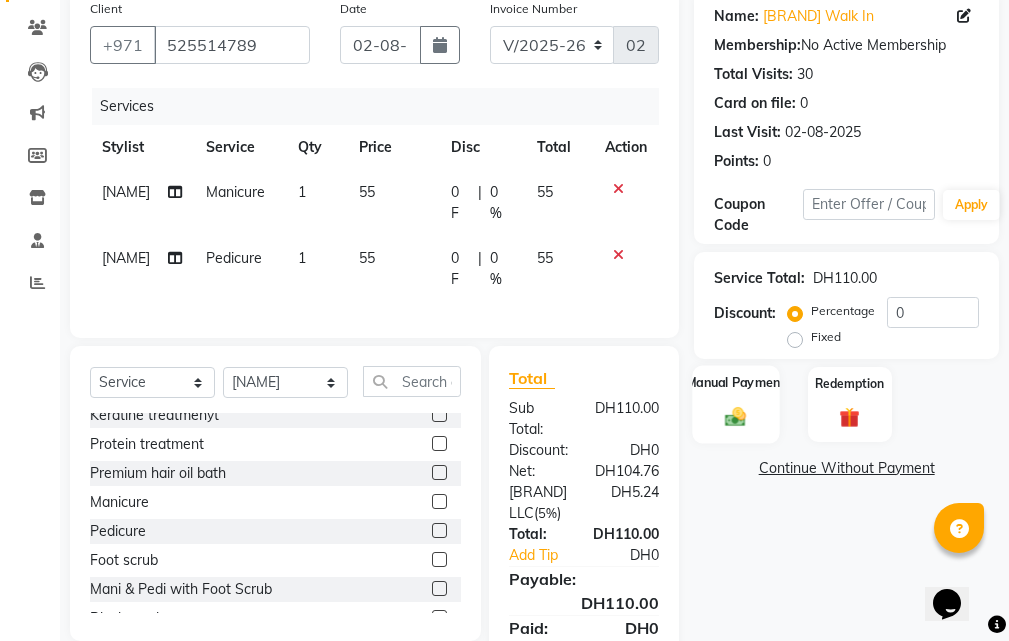 click 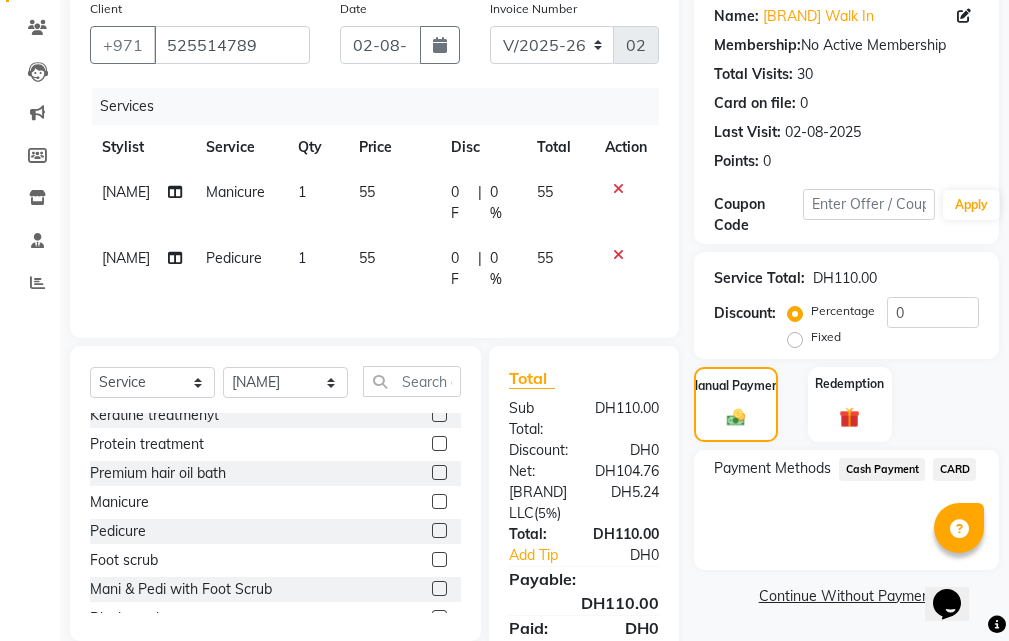 click on "CARD" 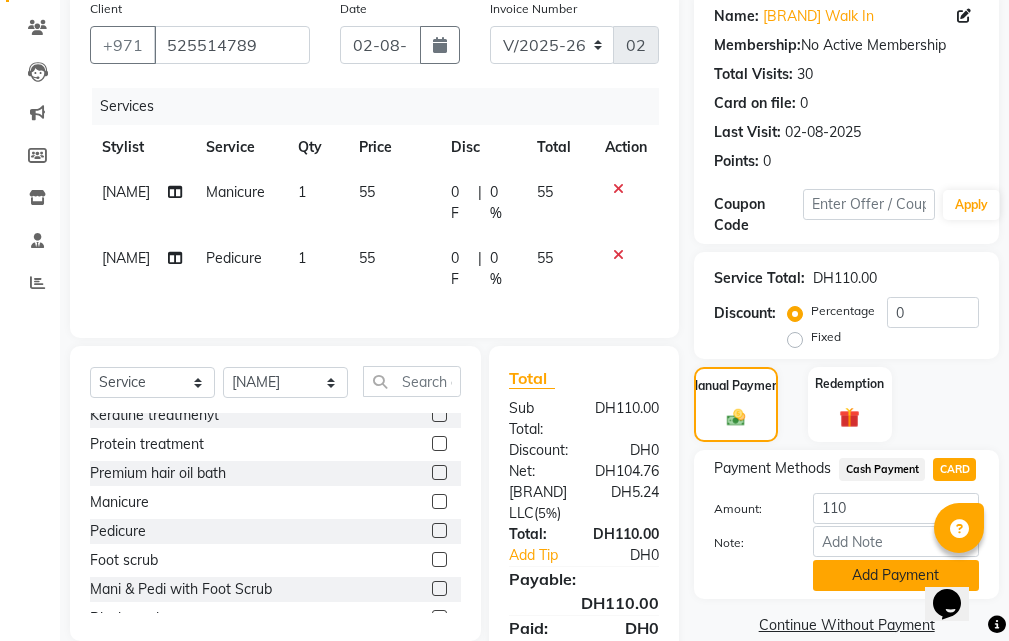 click on "Add Payment" 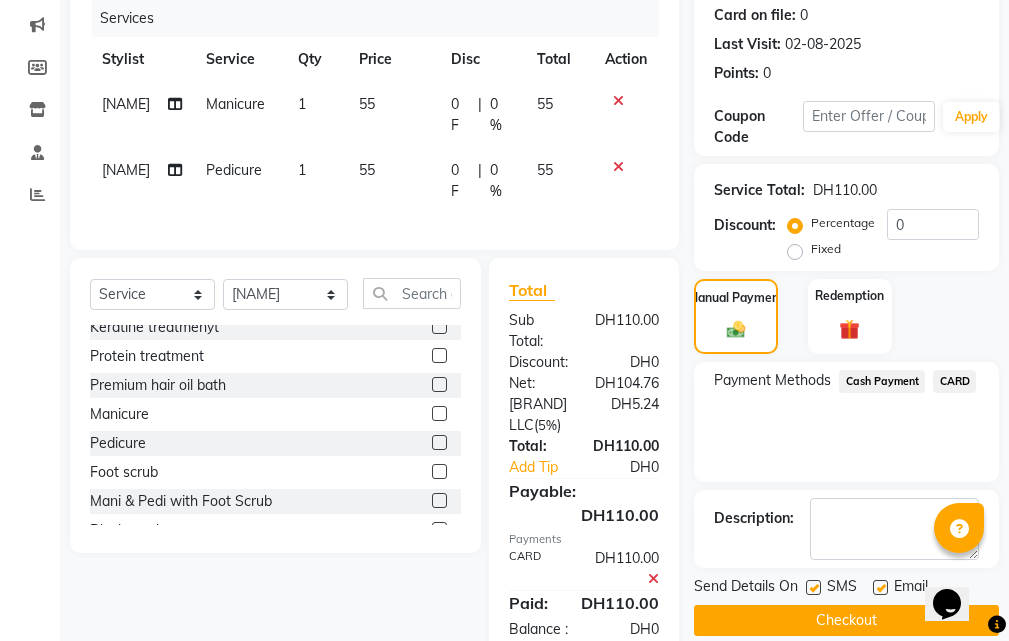 scroll, scrollTop: 381, scrollLeft: 0, axis: vertical 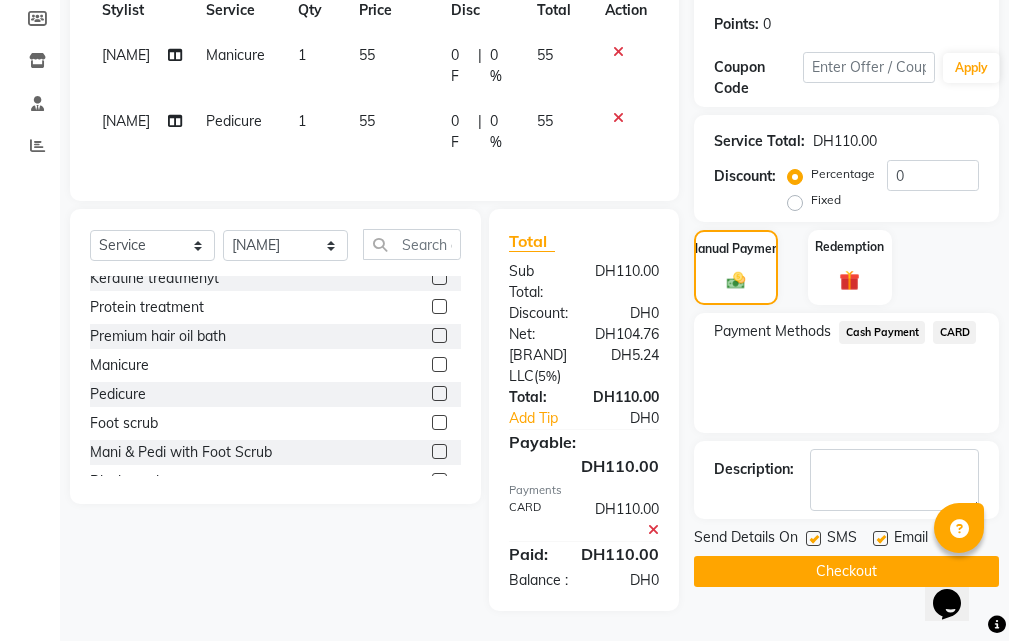 click on "Checkout" 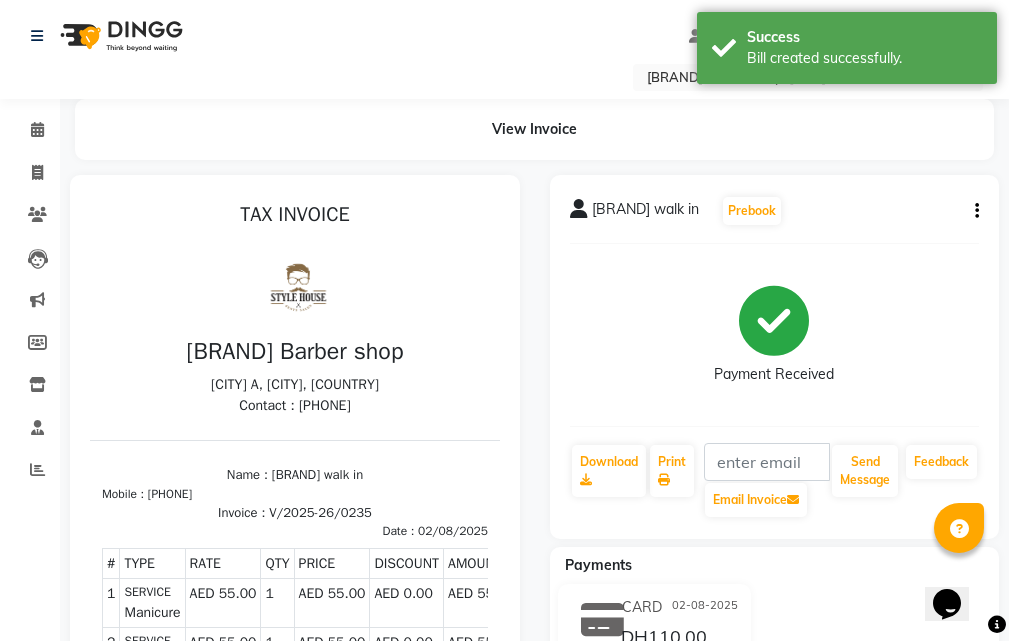scroll, scrollTop: 0, scrollLeft: 0, axis: both 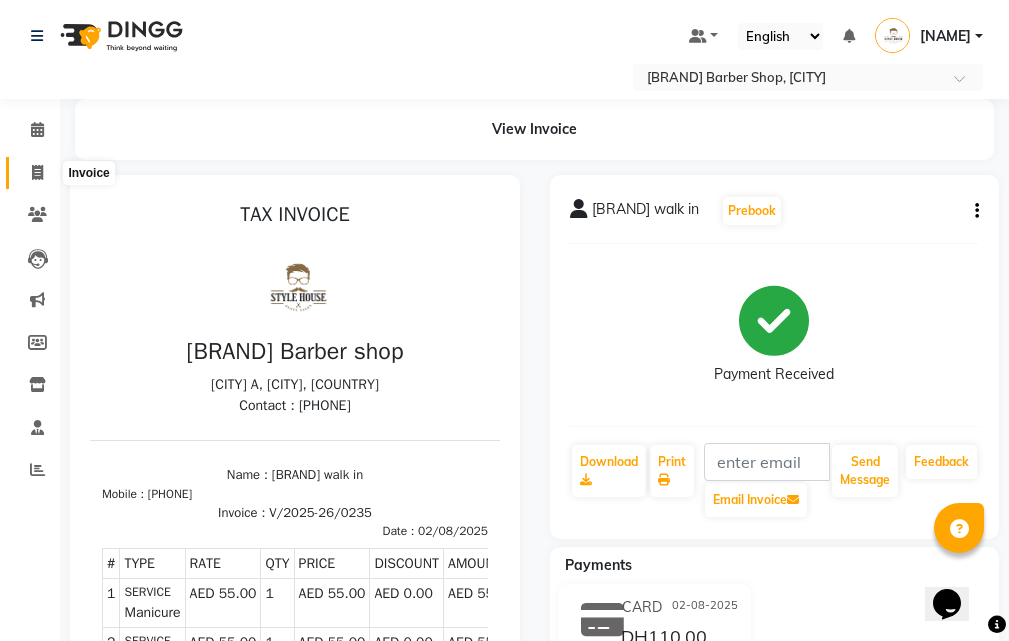 click 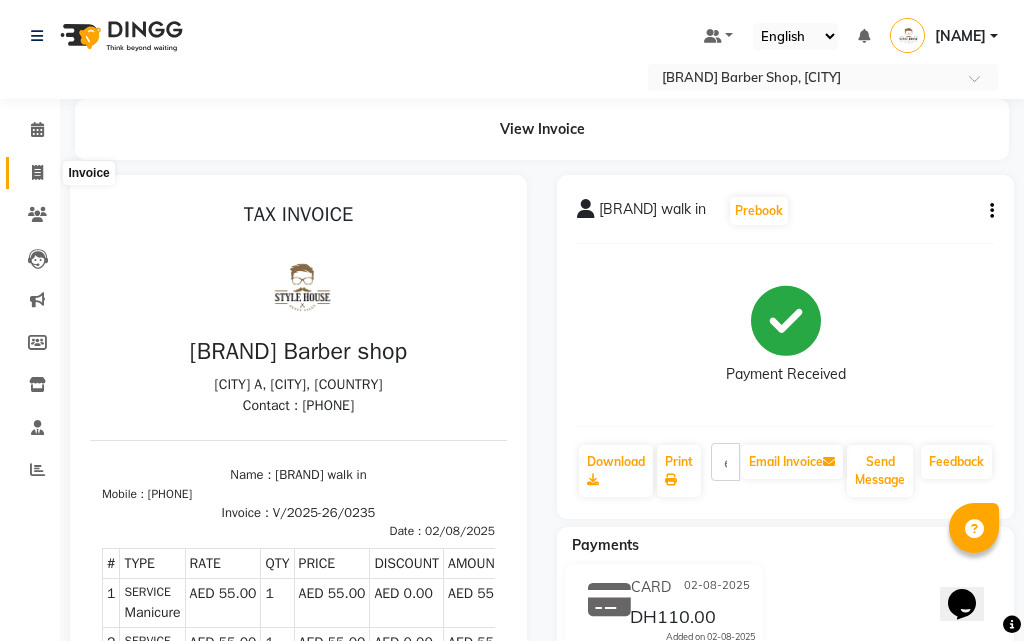 select on "service" 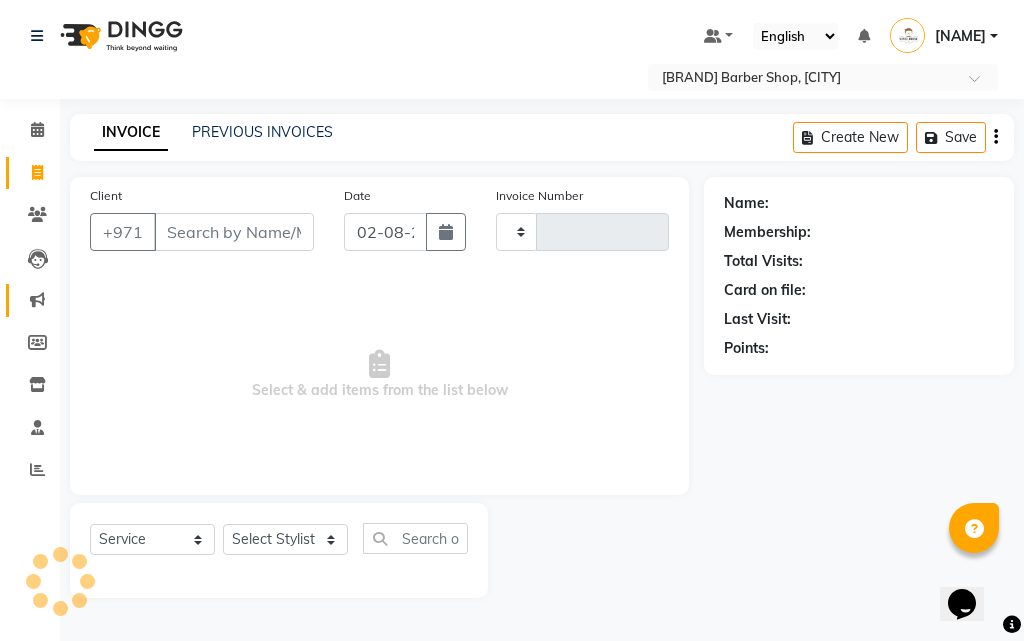 type on "0236" 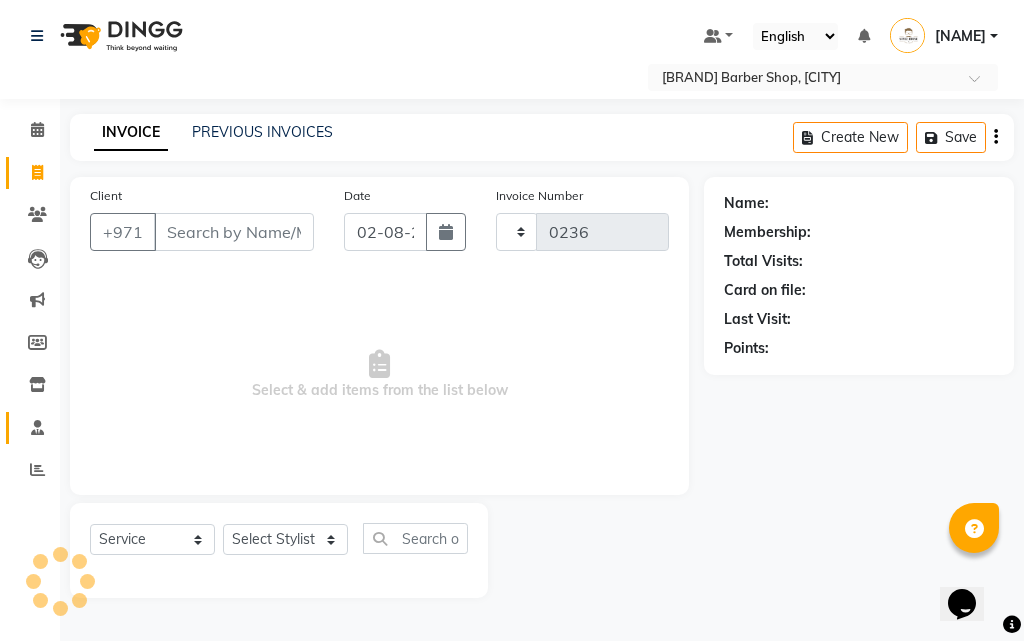 select on "8421" 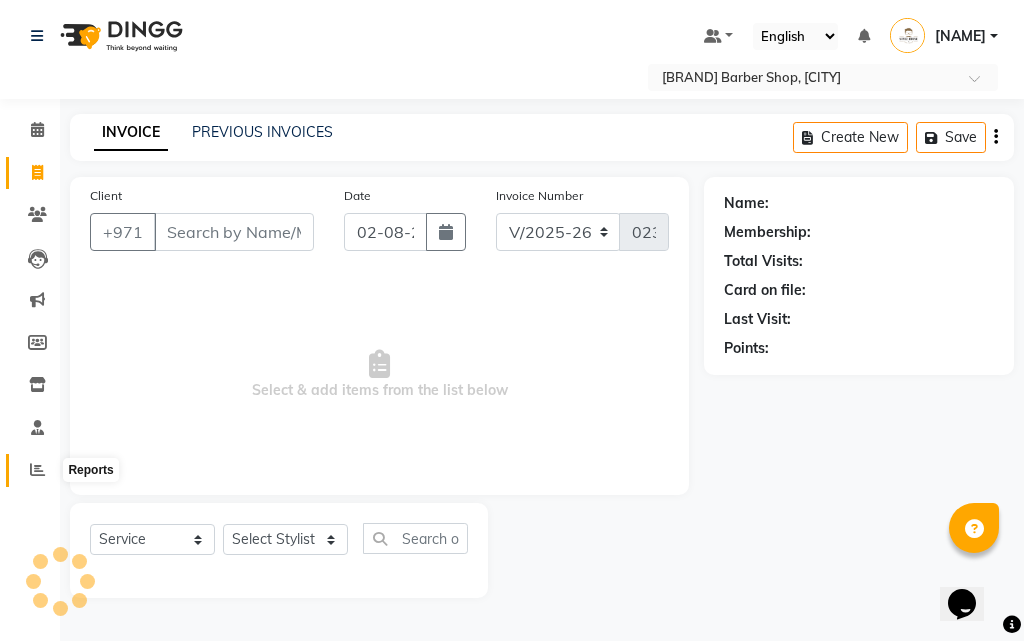 click 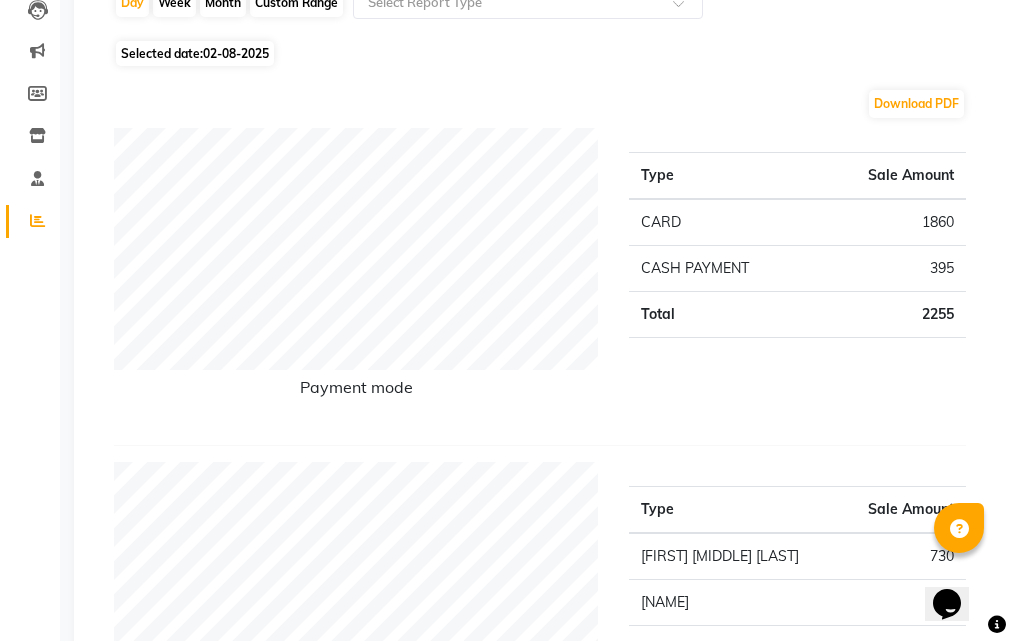scroll, scrollTop: 0, scrollLeft: 0, axis: both 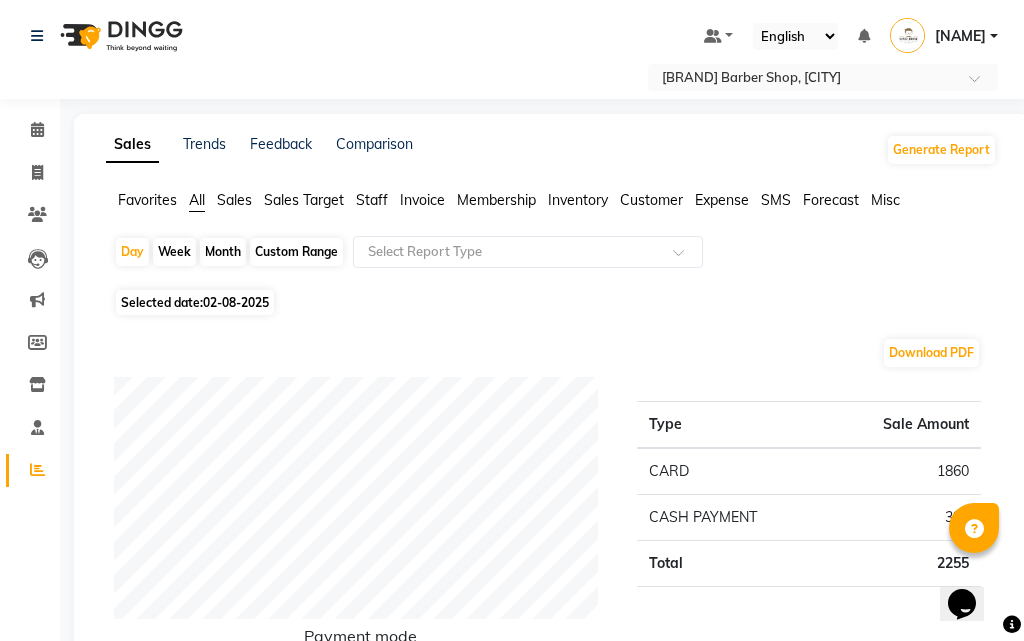 select on "service" 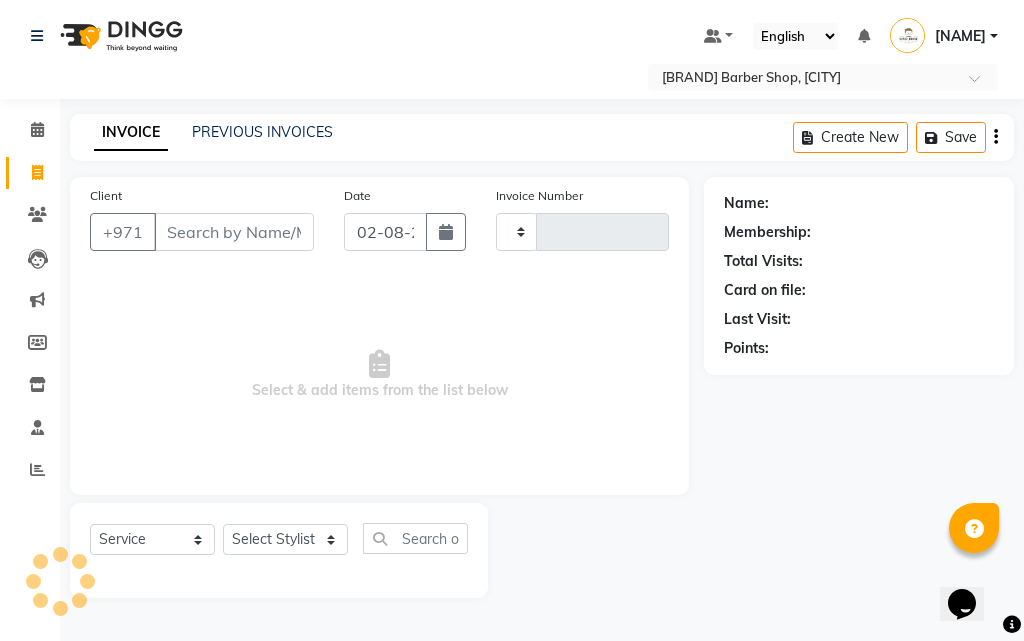 type on "0236" 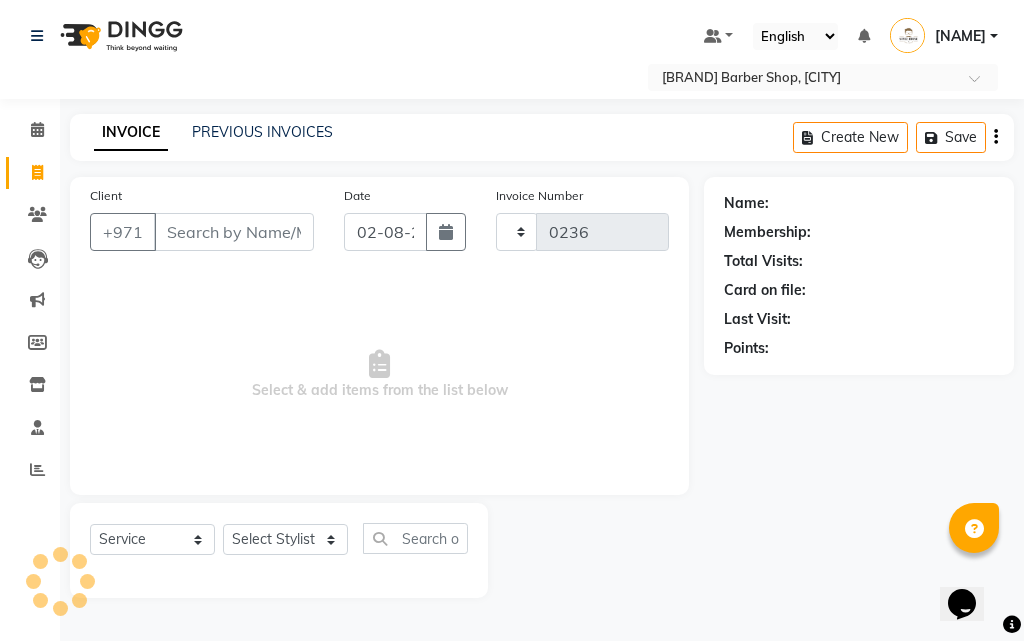select on "8421" 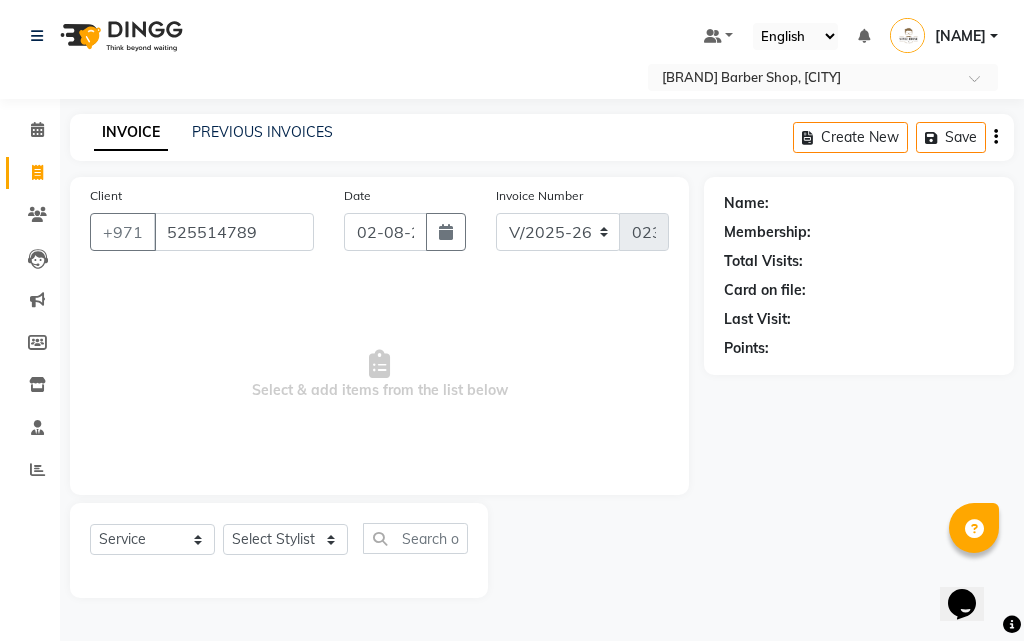 type on "525514789" 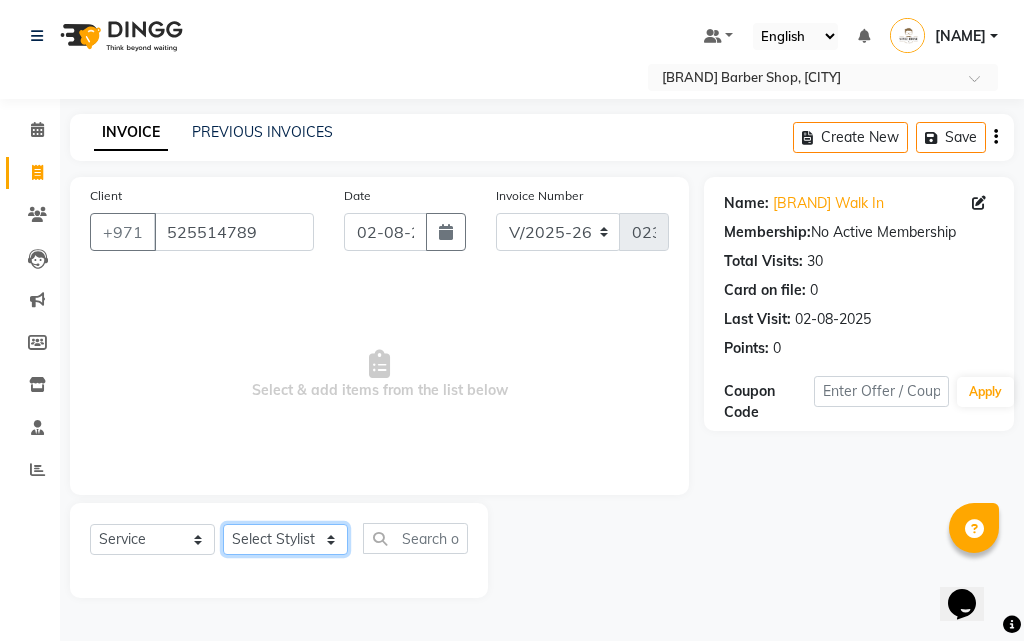 click on "Select Stylist [NAME] [FIRST] [LAST] [NAME] [FIRST] [LAST] [FIRST] [LAST] [FIRST] [LAST] [FIRST] [MIDDLE] [LAST] [FIRST] [LAST] [NAME]" 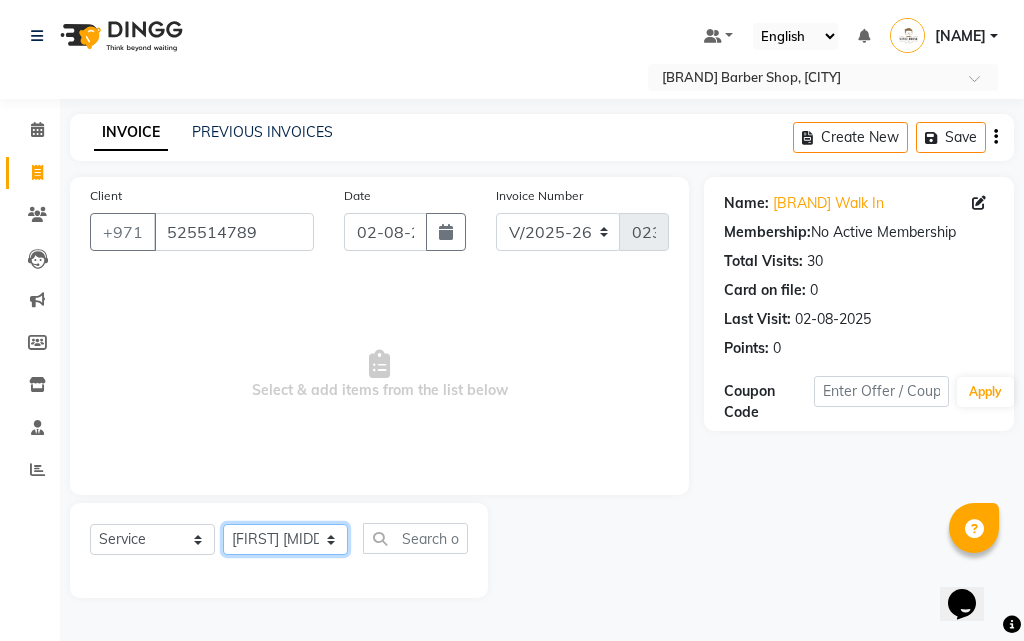 click on "Select Stylist [NAME] [FIRST] [LAST] [NAME] [FIRST] [LAST] [FIRST] [LAST] [FIRST] [LAST] [FIRST] [MIDDLE] [LAST] [FIRST] [LAST] [NAME]" 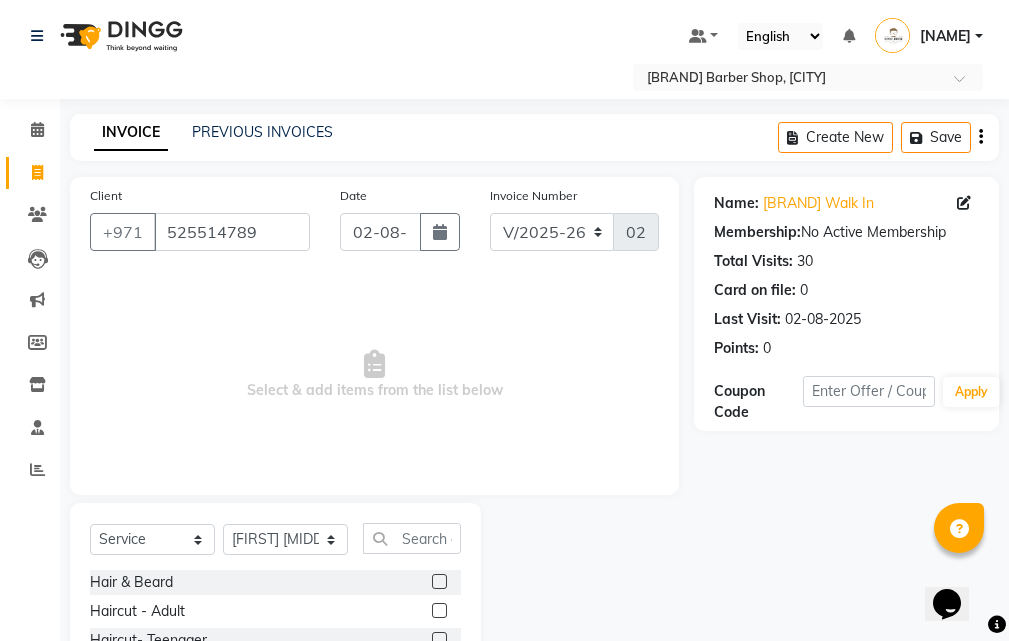 click on "Hair & Beard" 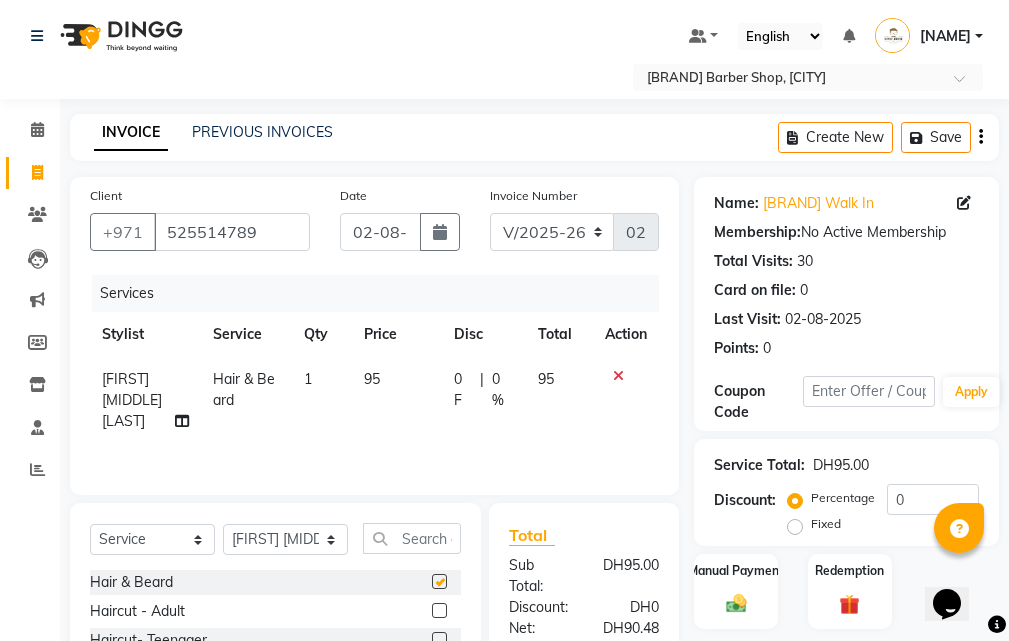 checkbox on "false" 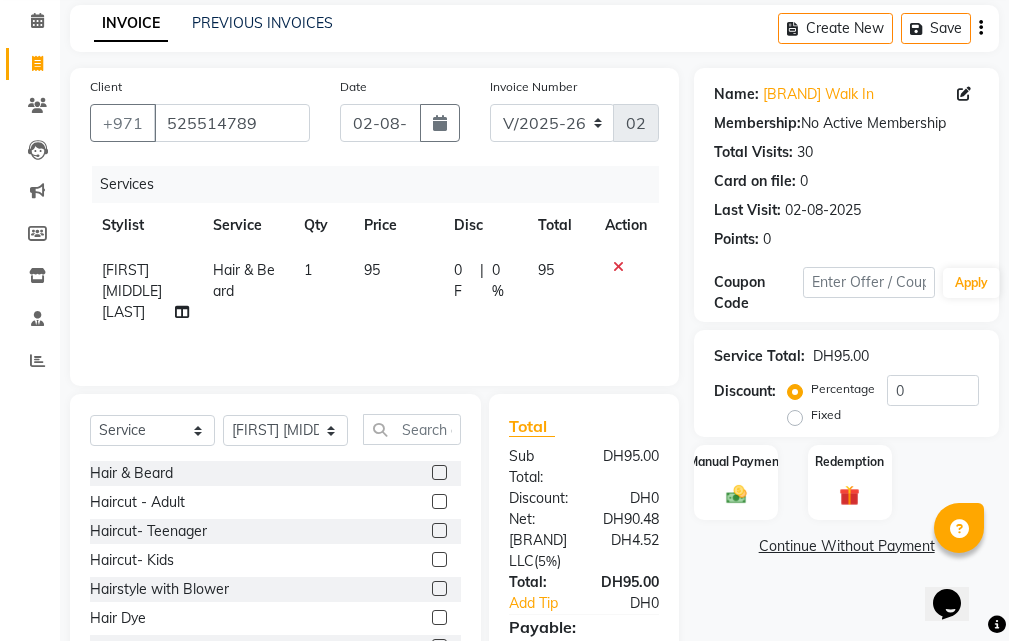scroll, scrollTop: 294, scrollLeft: 0, axis: vertical 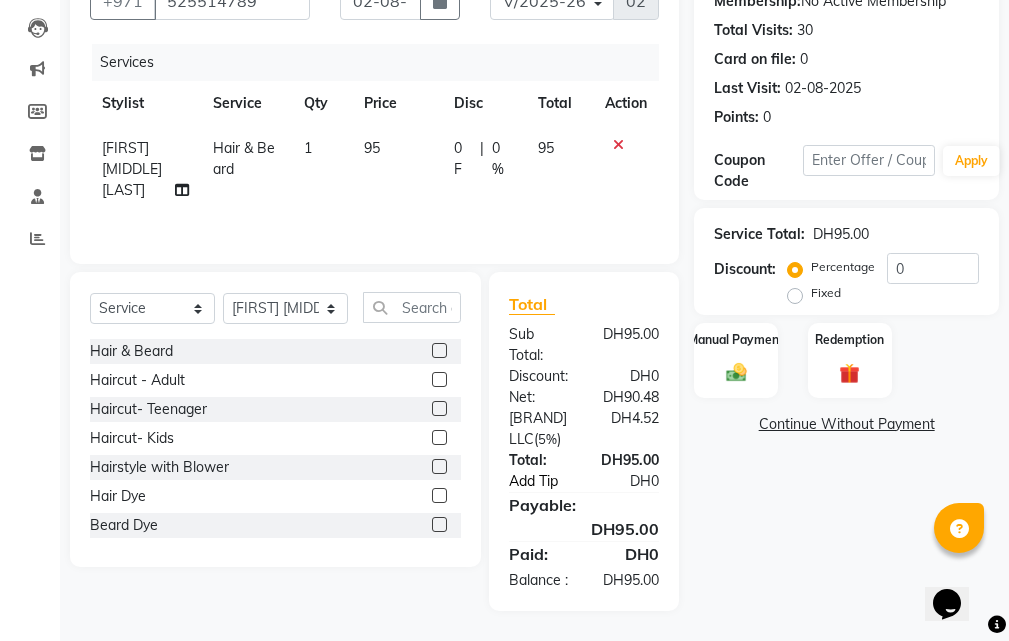 click on "Add Tip" 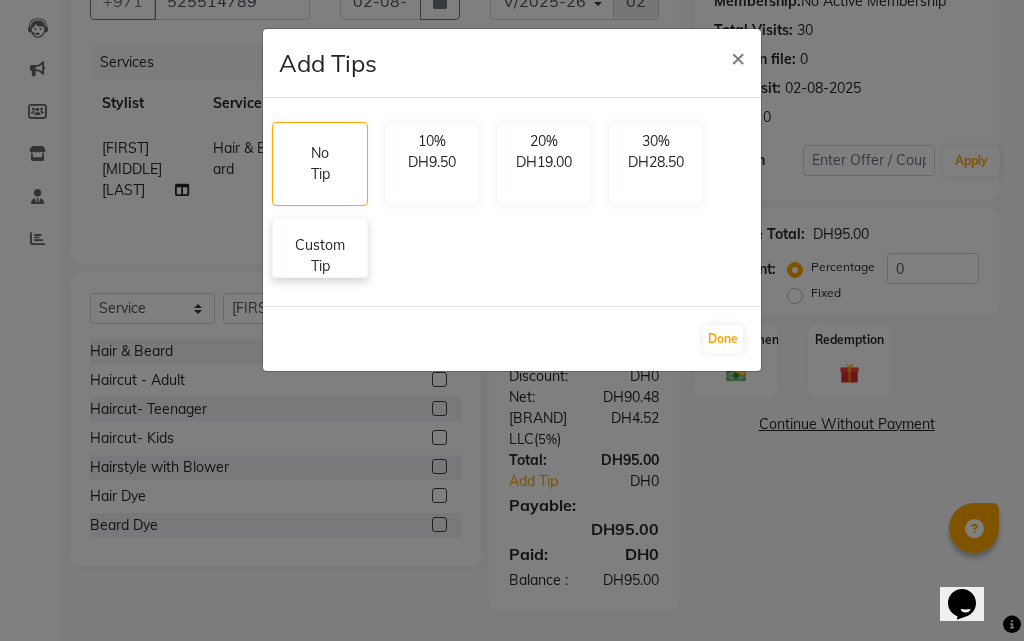 click on "Custom Tip" 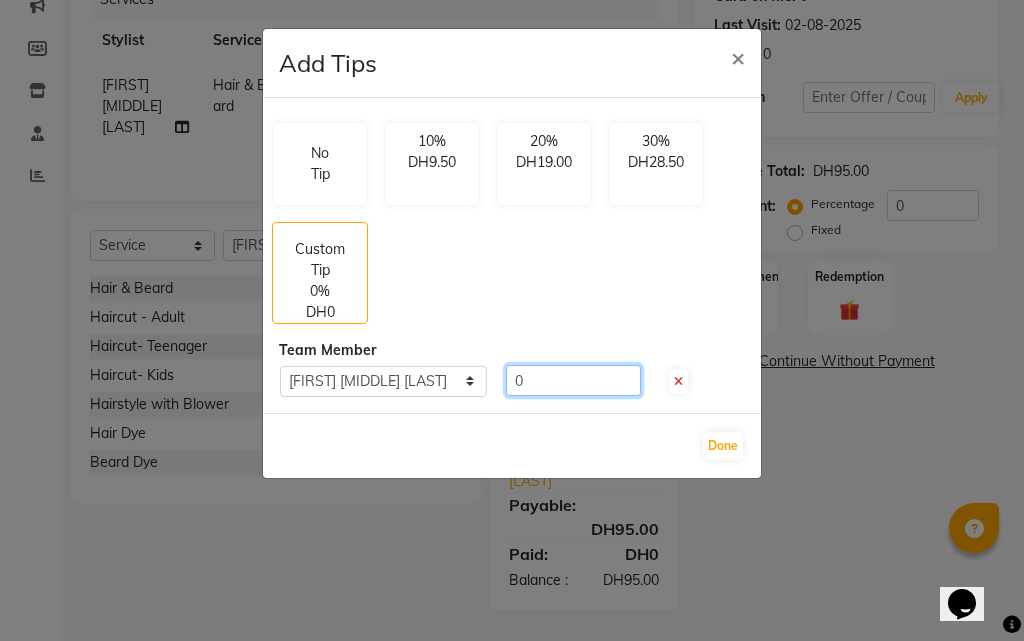 click on "0" 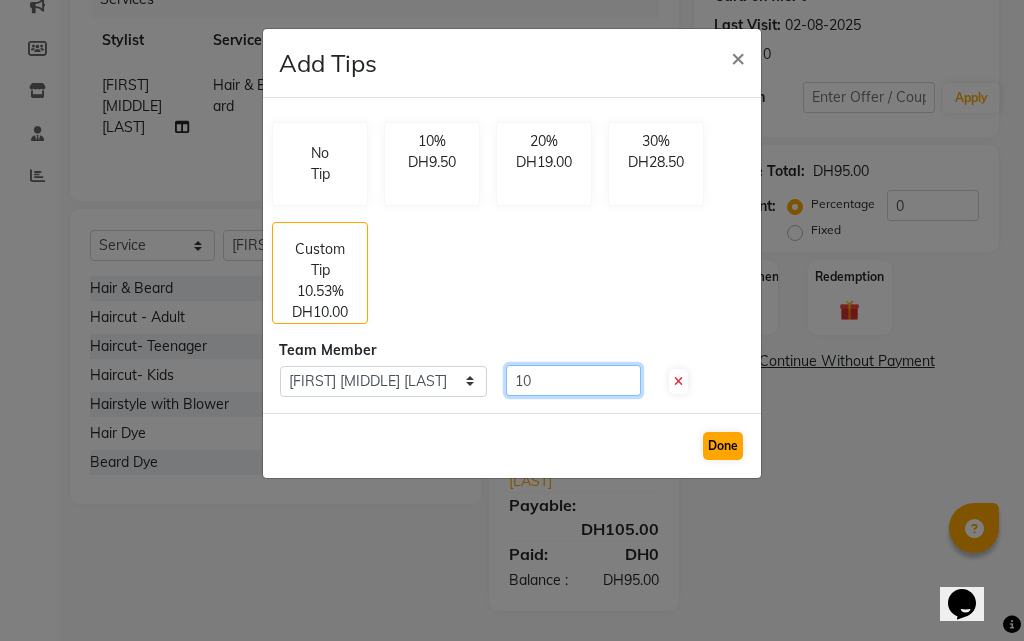 type on "10" 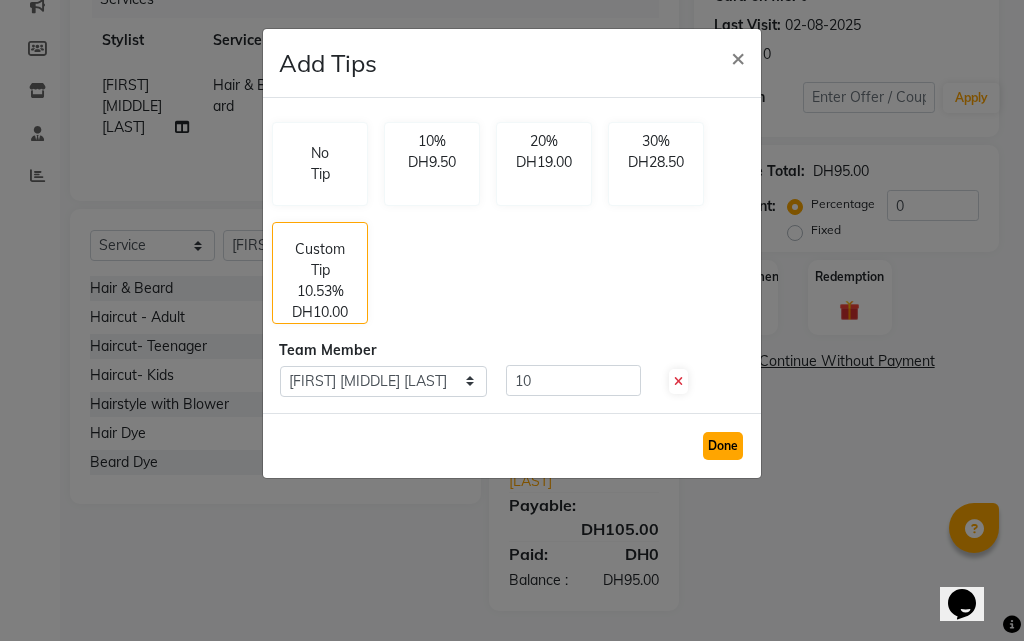 click on "Done" 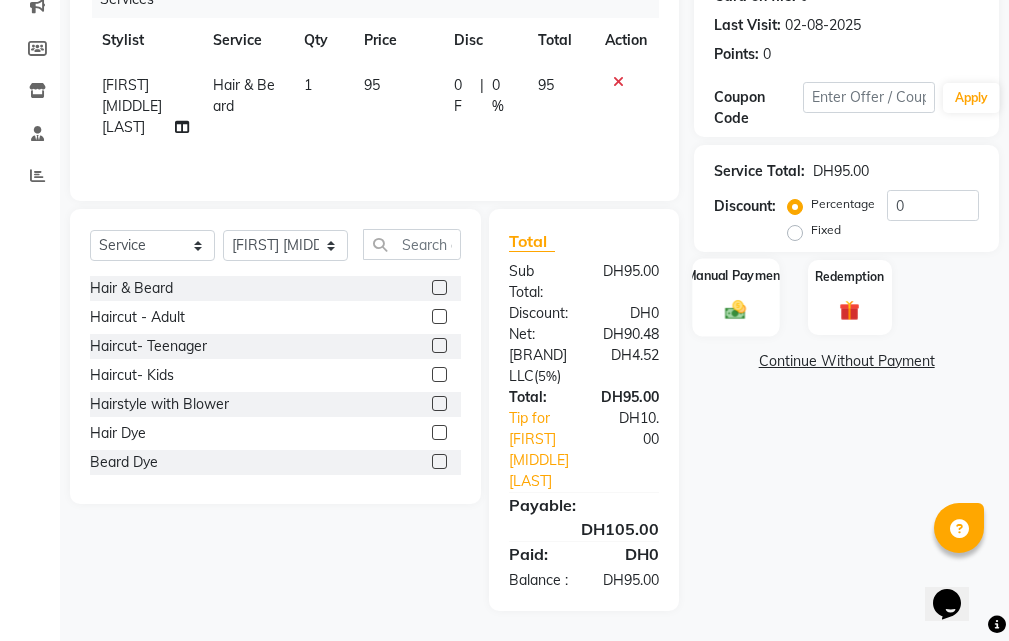 click on "Manual Payment" 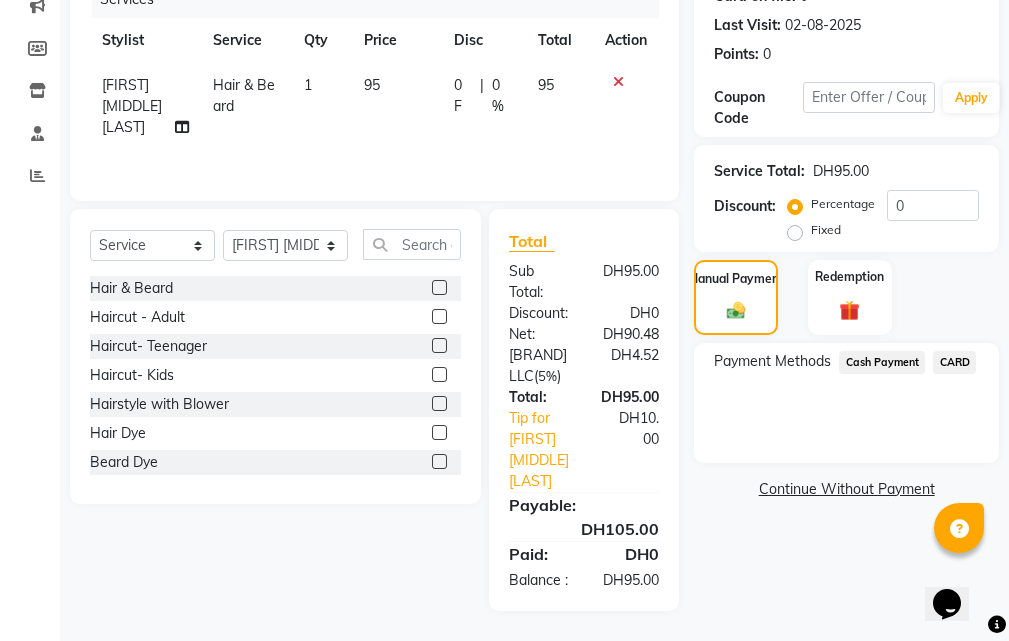 click on "CARD" 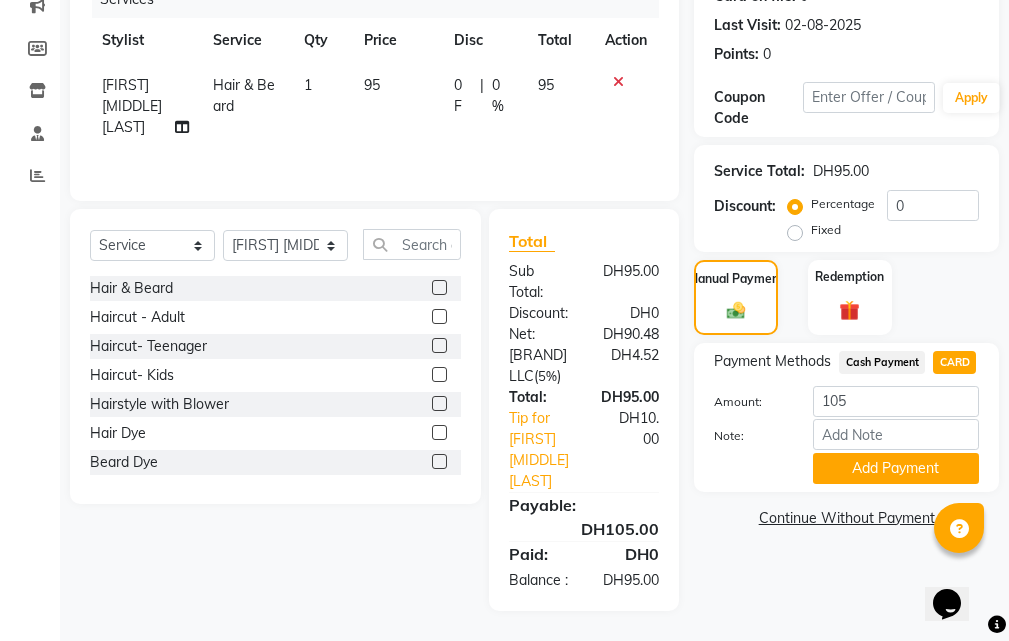 click on "CARD" 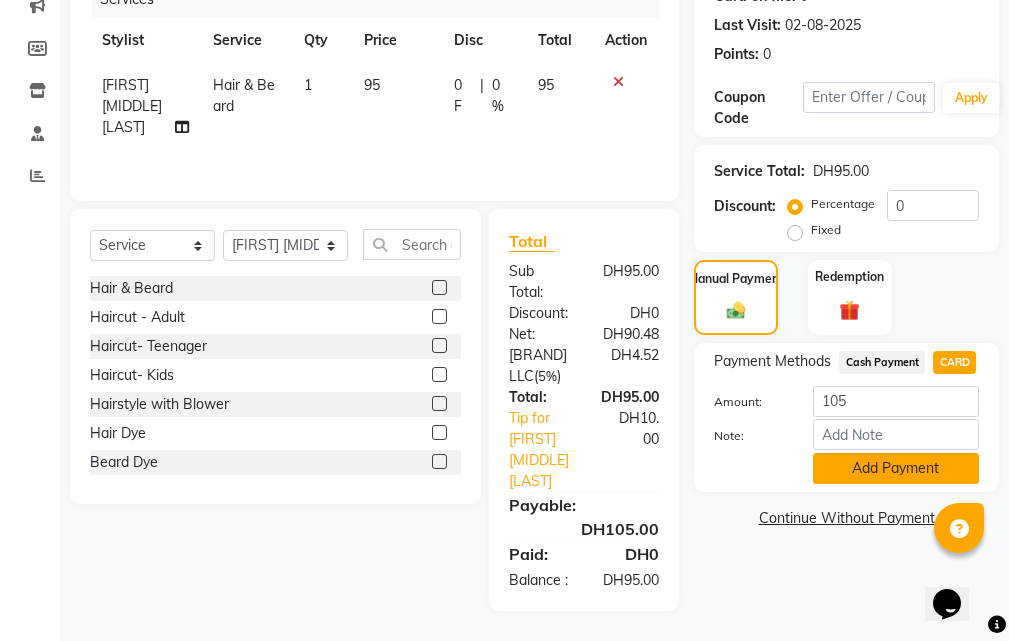 click on "Add Payment" 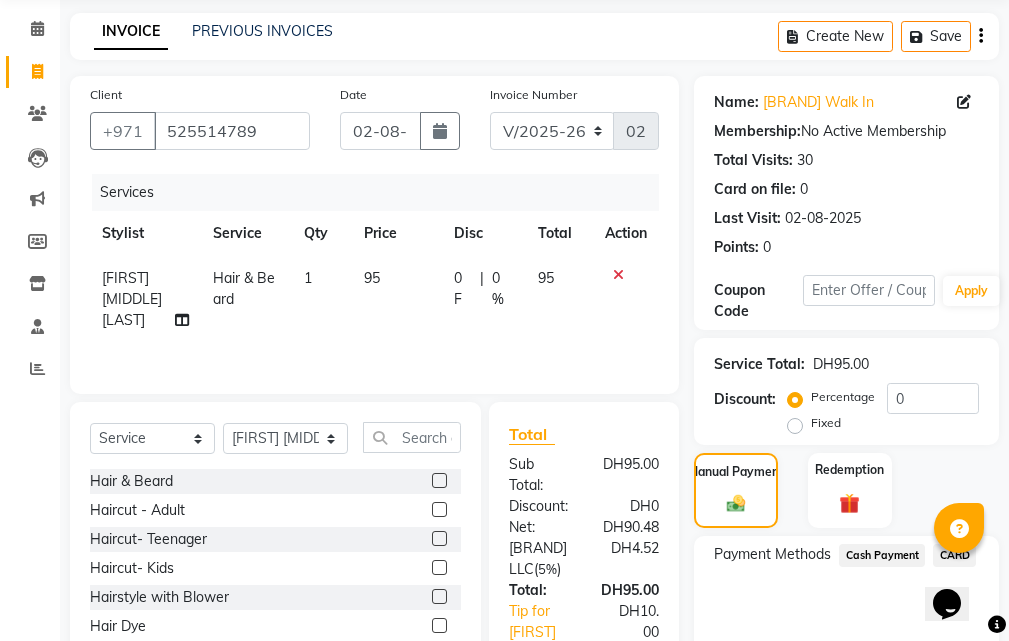 scroll, scrollTop: 0, scrollLeft: 0, axis: both 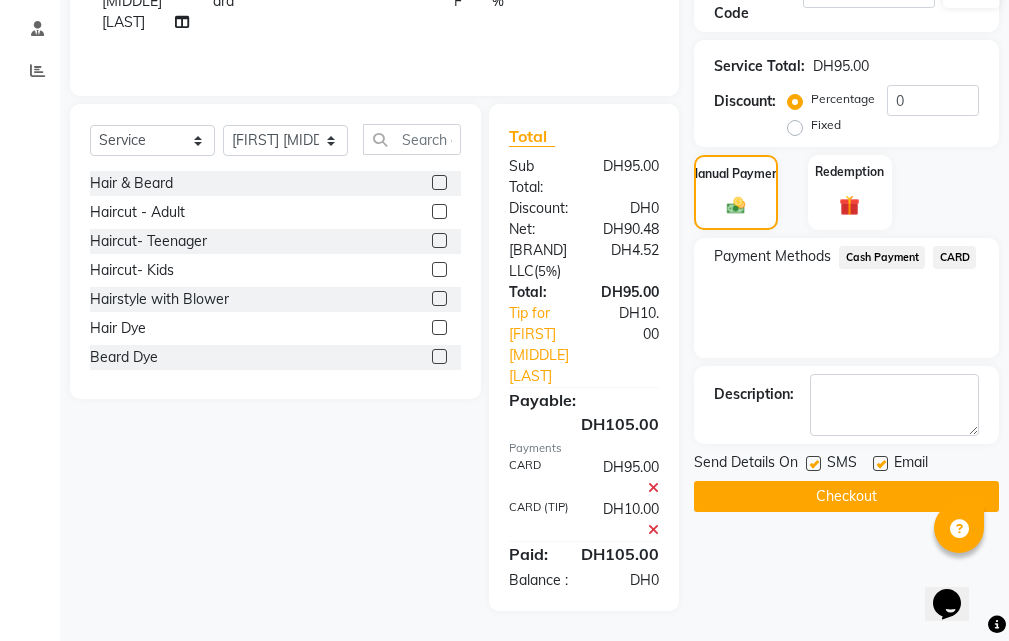 click on "Checkout" 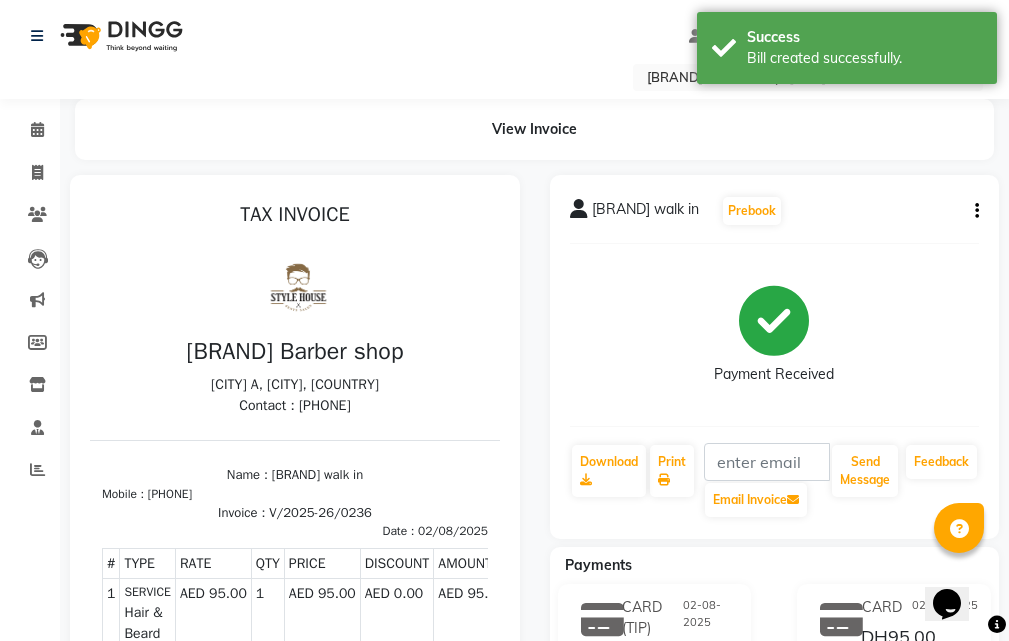 scroll, scrollTop: 0, scrollLeft: 0, axis: both 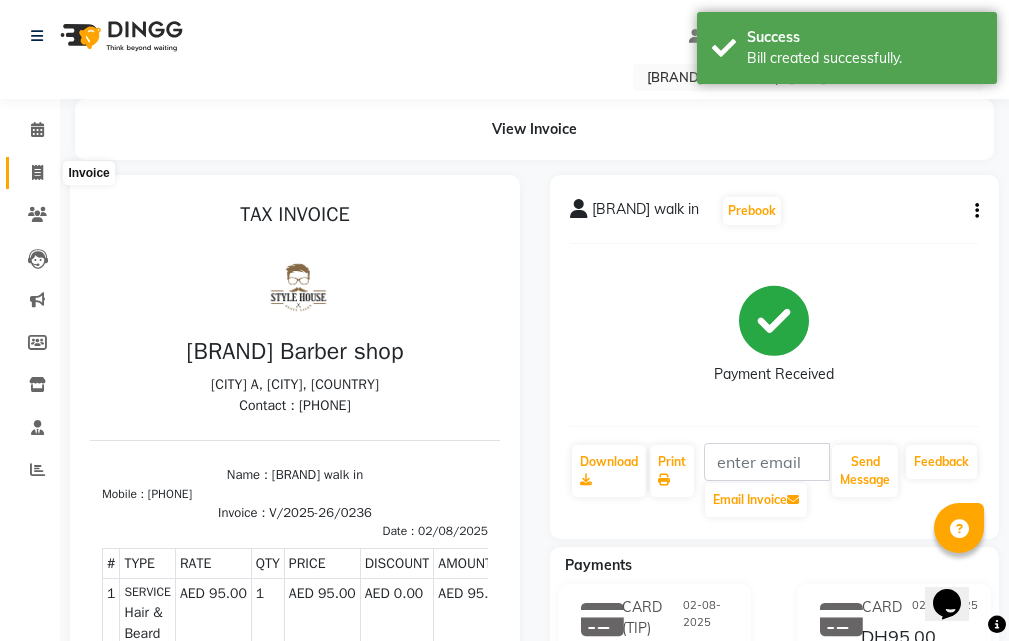 click 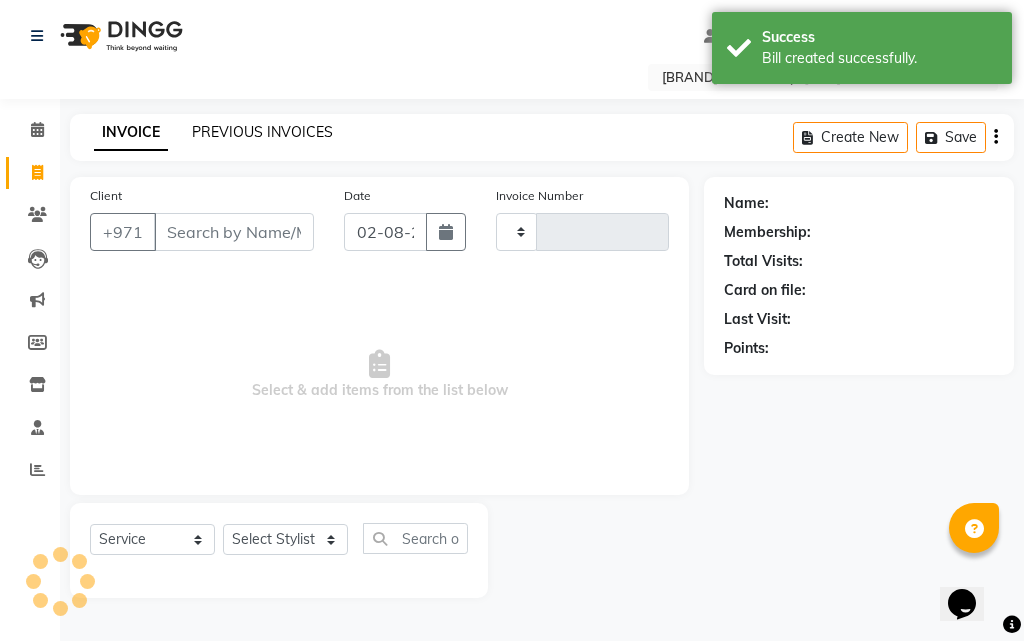 type on "0237" 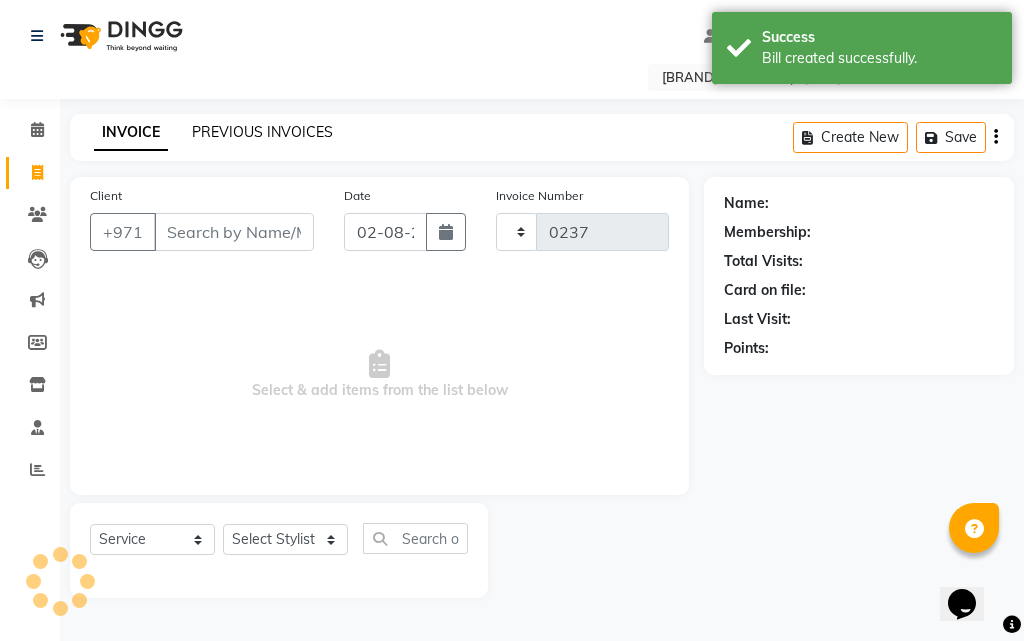 select on "8421" 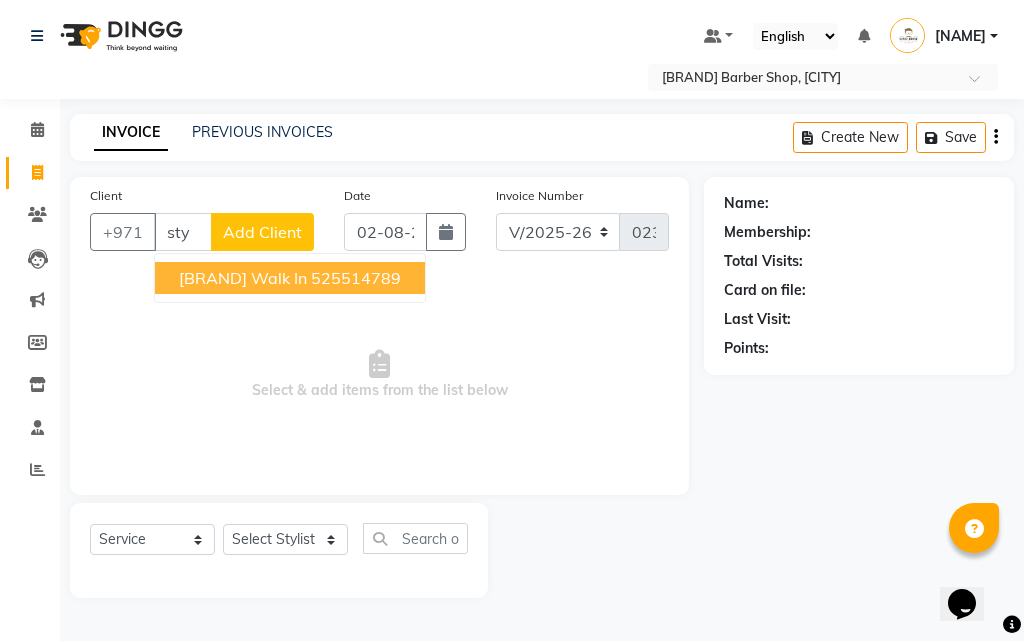 click on "[BRAND] walk in  [PHONE]" at bounding box center [290, 278] 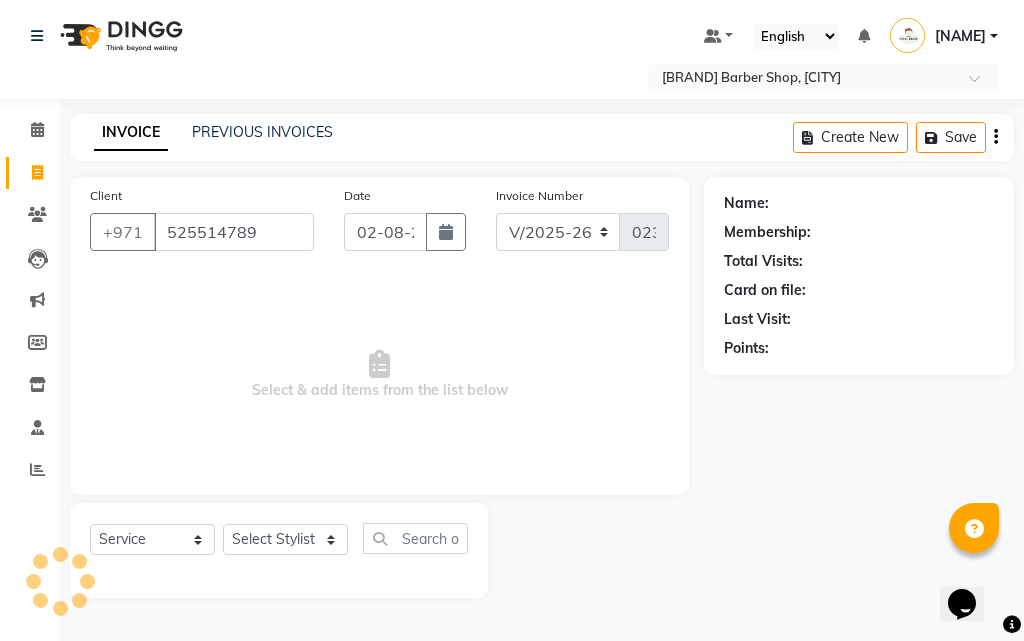 type on "525514789" 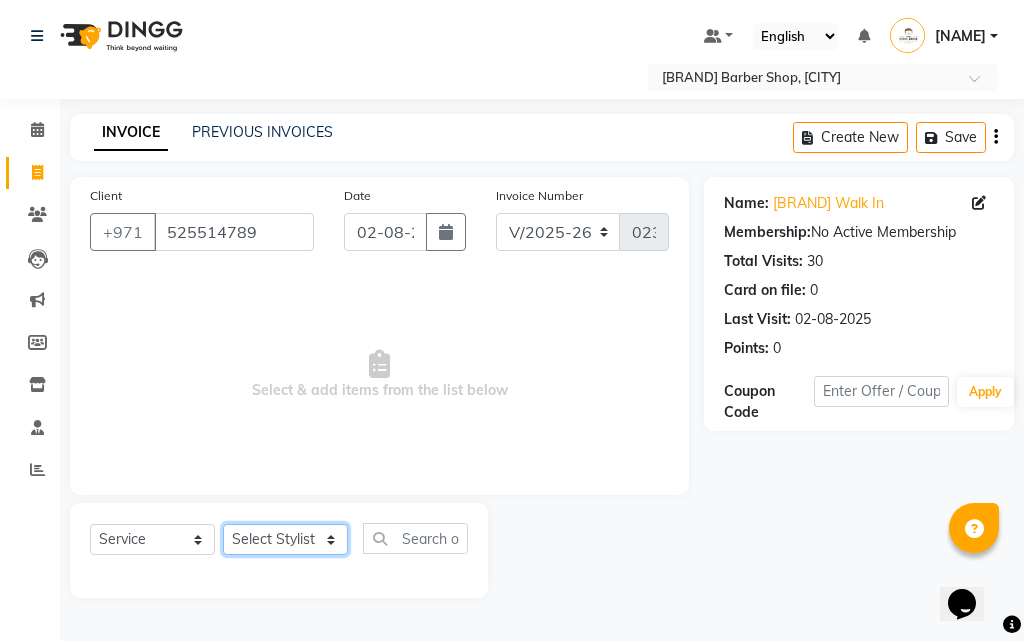 click on "Select Stylist [NAME] [FIRST] [LAST] [NAME] [FIRST] [LAST] [FIRST] [LAST] [FIRST] [LAST] [FIRST] [MIDDLE] [LAST] [FIRST] [LAST] [NAME]" 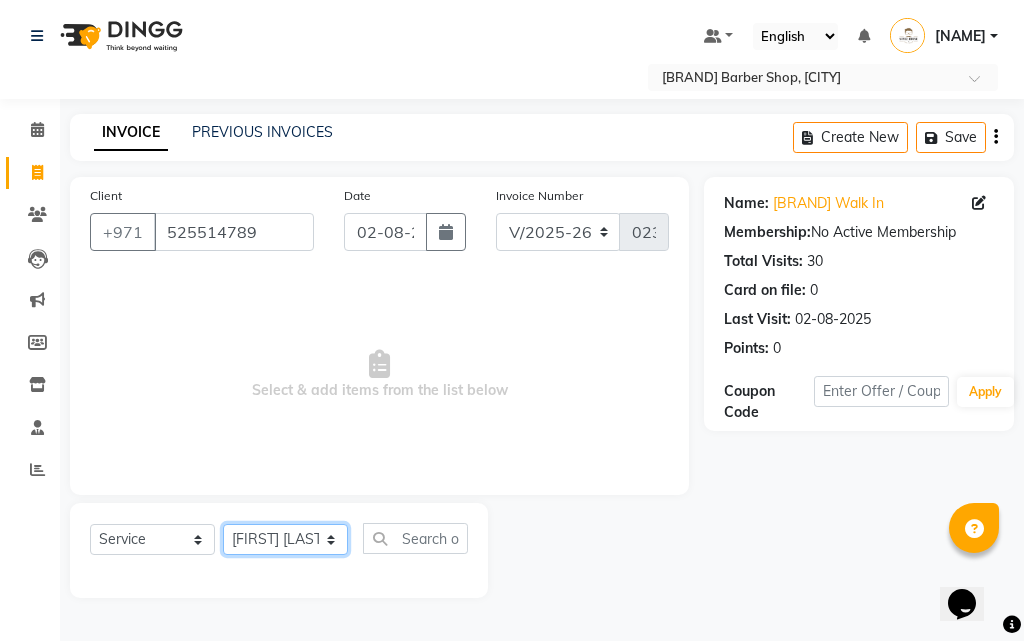 click on "Select Stylist [NAME] [FIRST] [LAST] [NAME] [FIRST] [LAST] [FIRST] [LAST] [FIRST] [LAST] [FIRST] [MIDDLE] [LAST] [FIRST] [LAST] [NAME]" 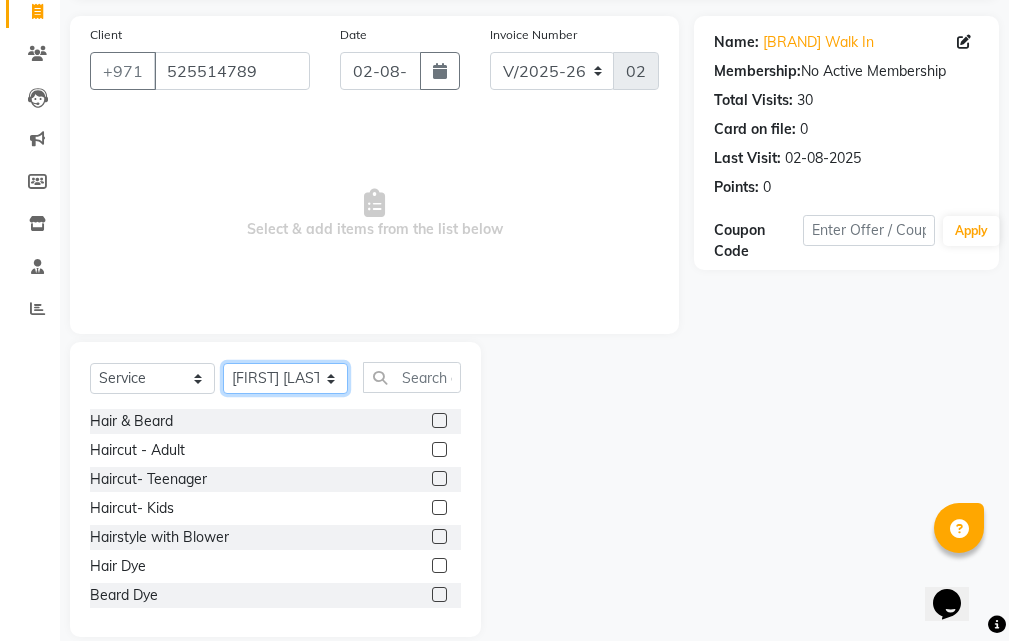 scroll, scrollTop: 187, scrollLeft: 0, axis: vertical 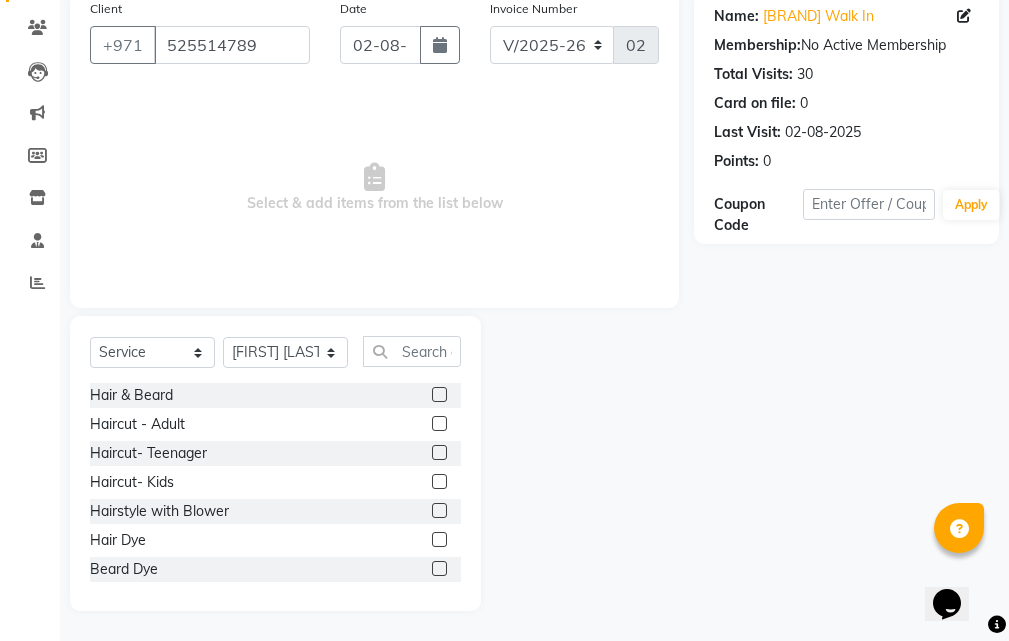 click 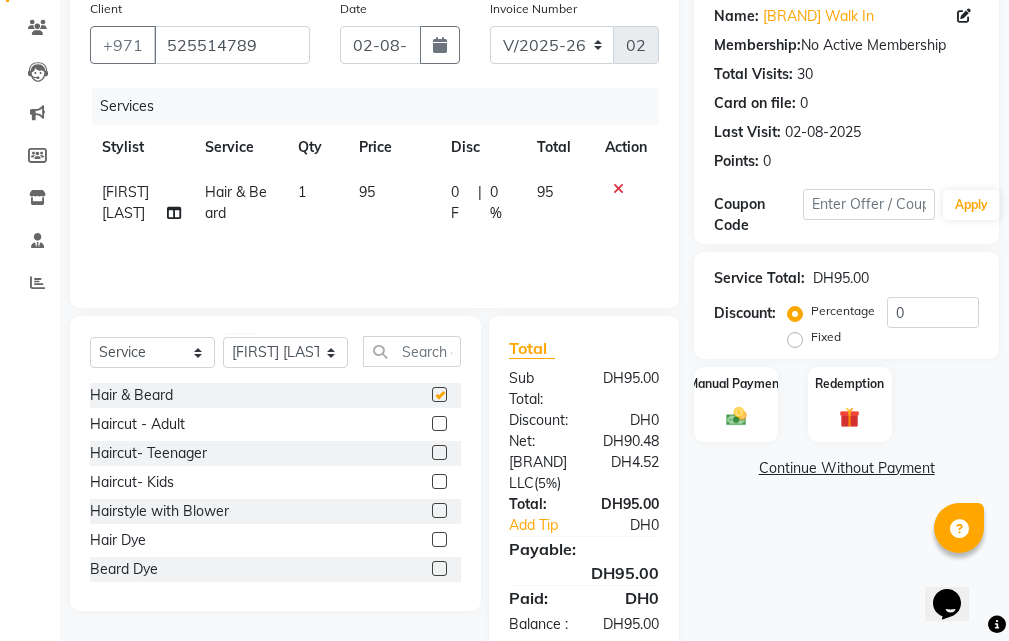 checkbox on "false" 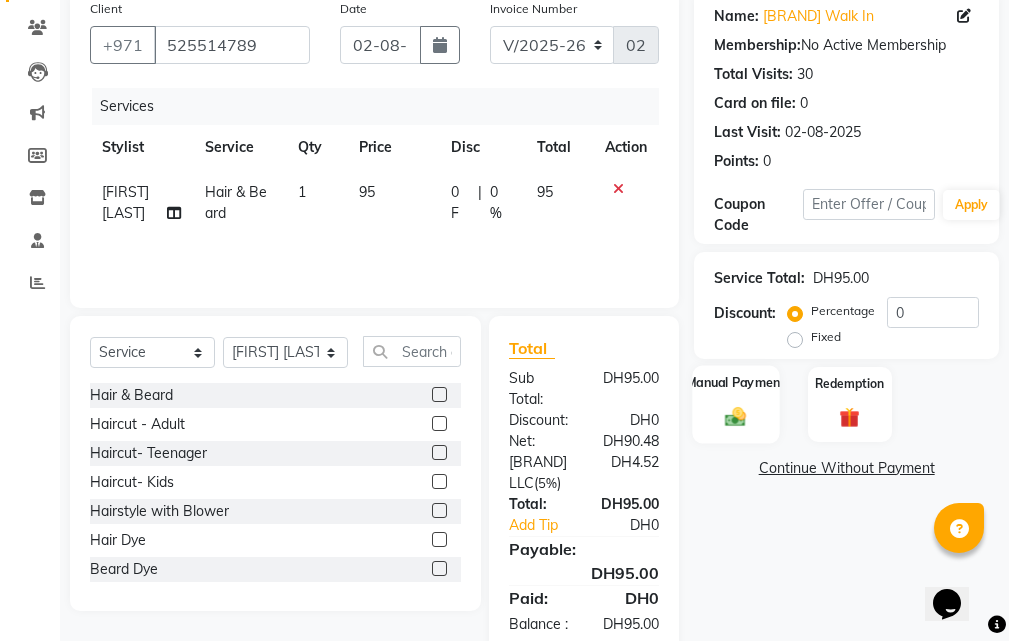 click 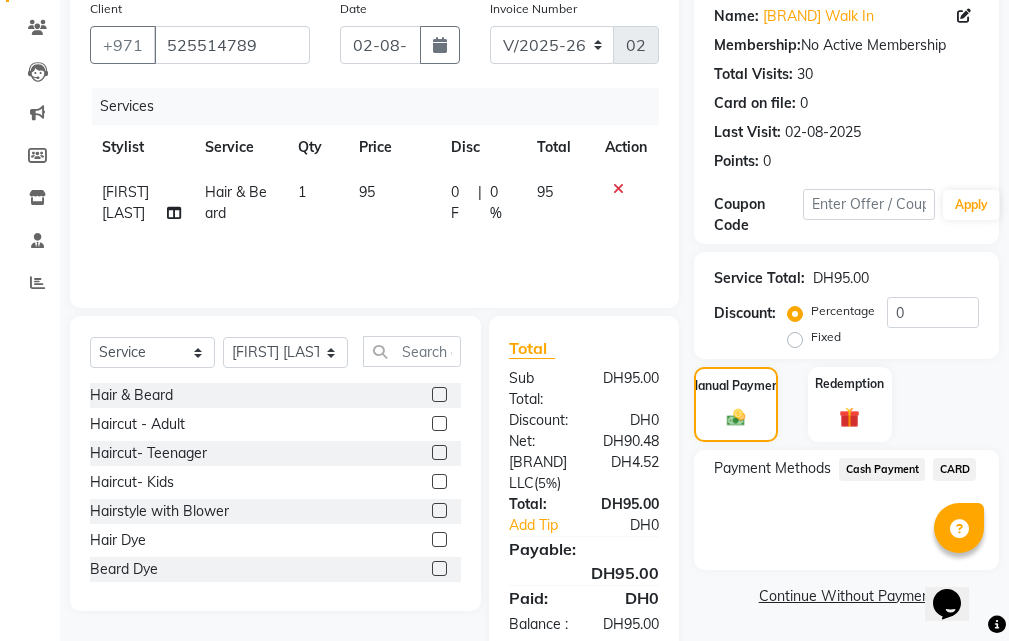 click on "CARD" 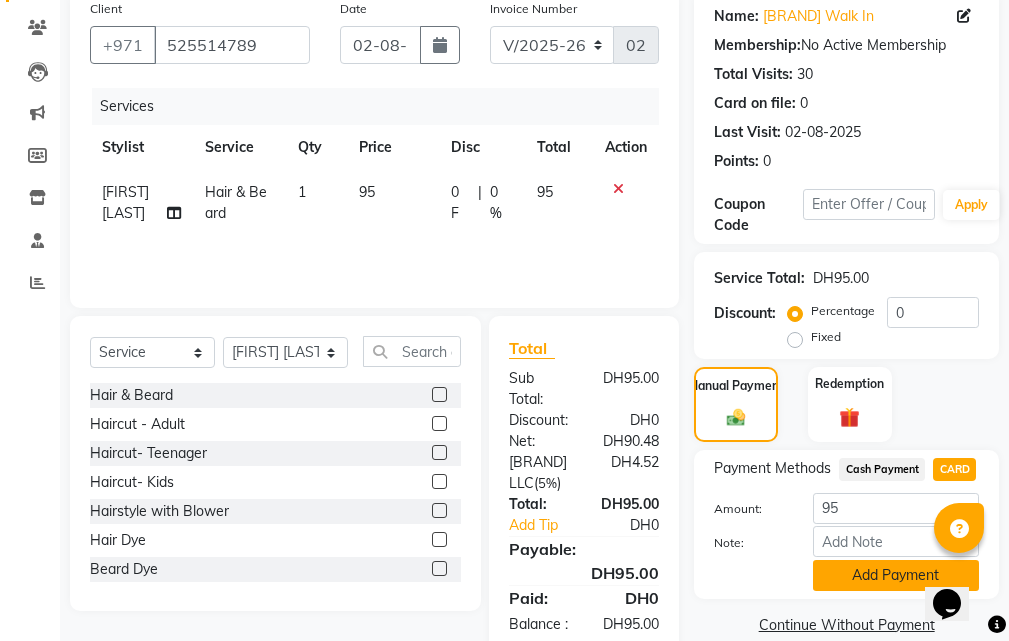 click on "Add Payment" 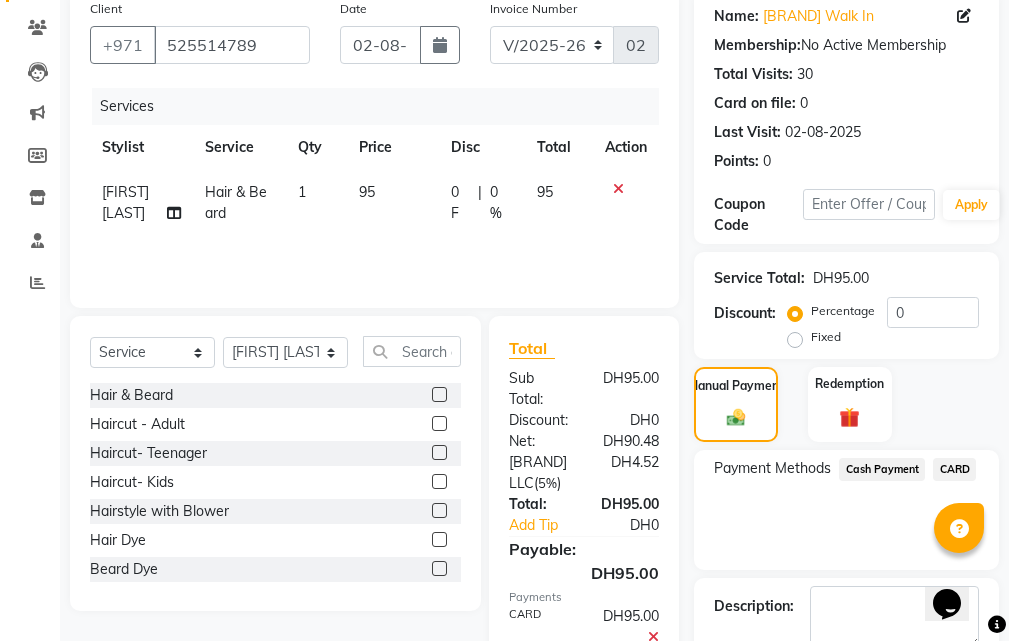 scroll, scrollTop: 357, scrollLeft: 0, axis: vertical 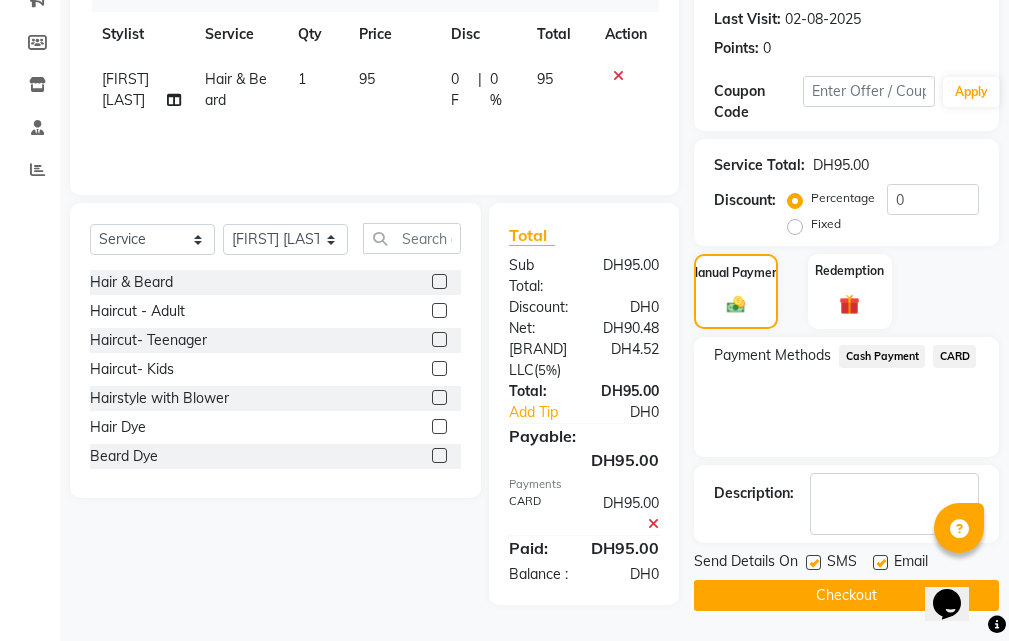 click on "Checkout" 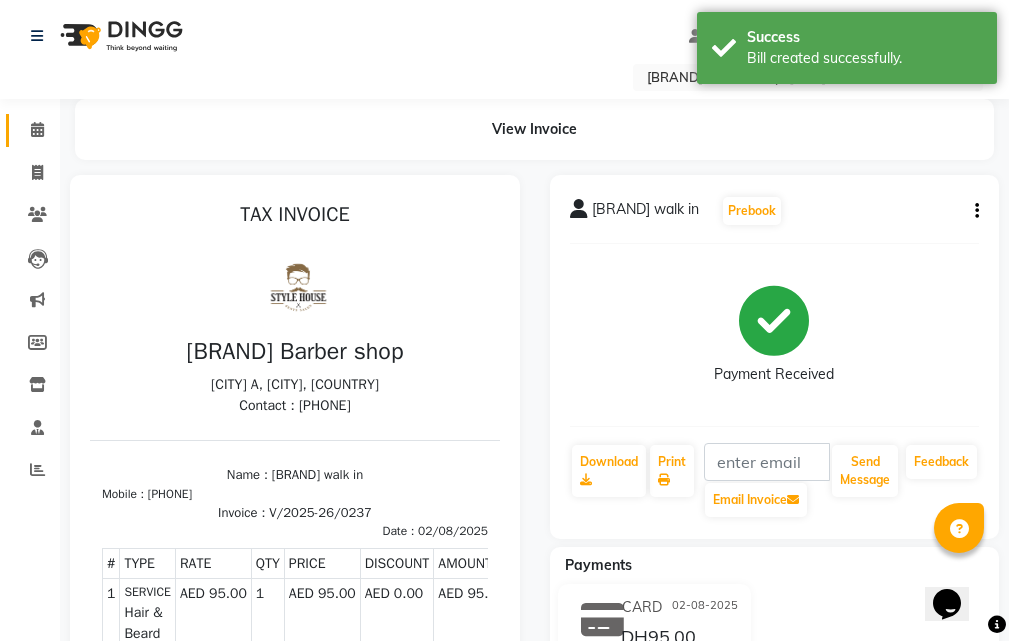 scroll, scrollTop: 0, scrollLeft: 0, axis: both 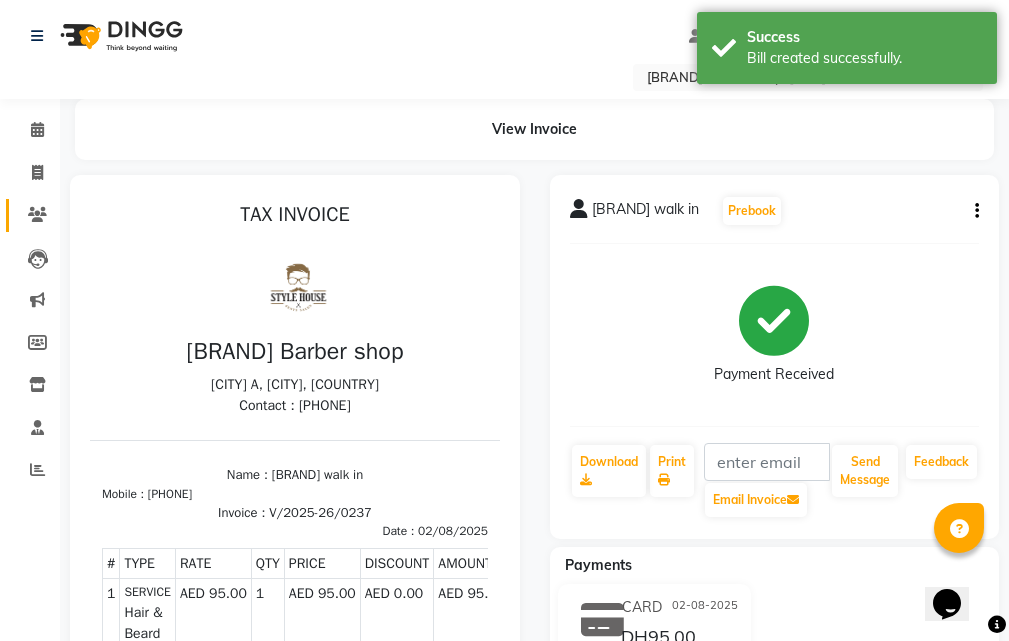 click on "Clients" 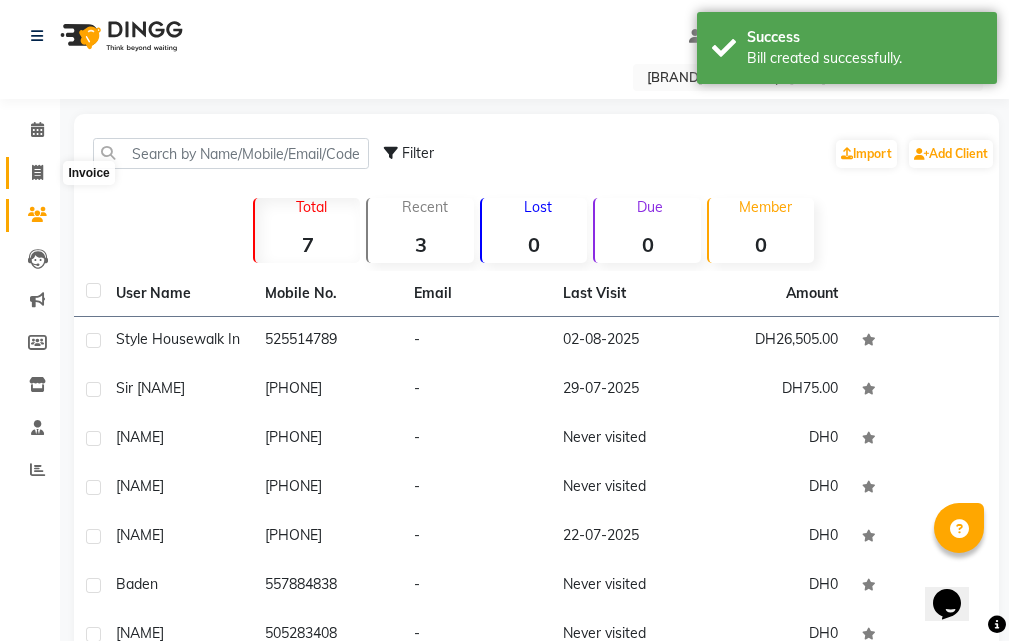 click 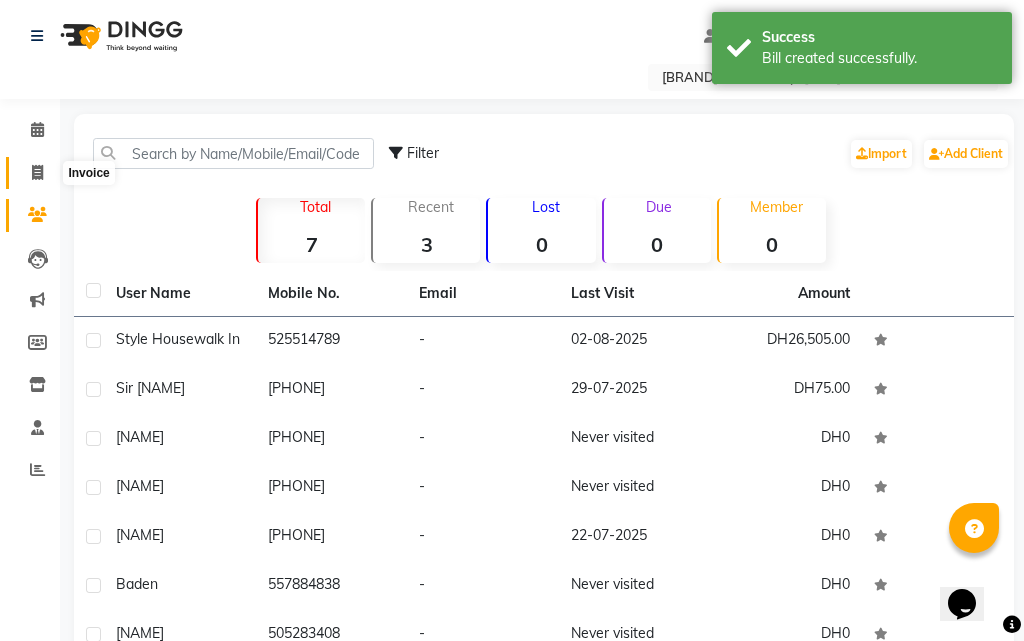 select on "service" 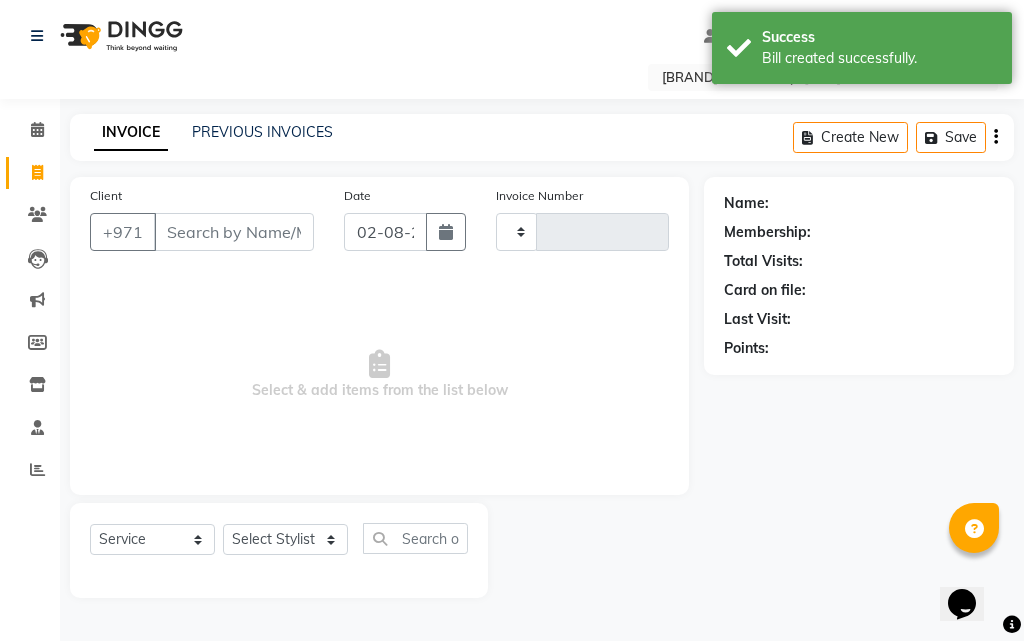type on "0238" 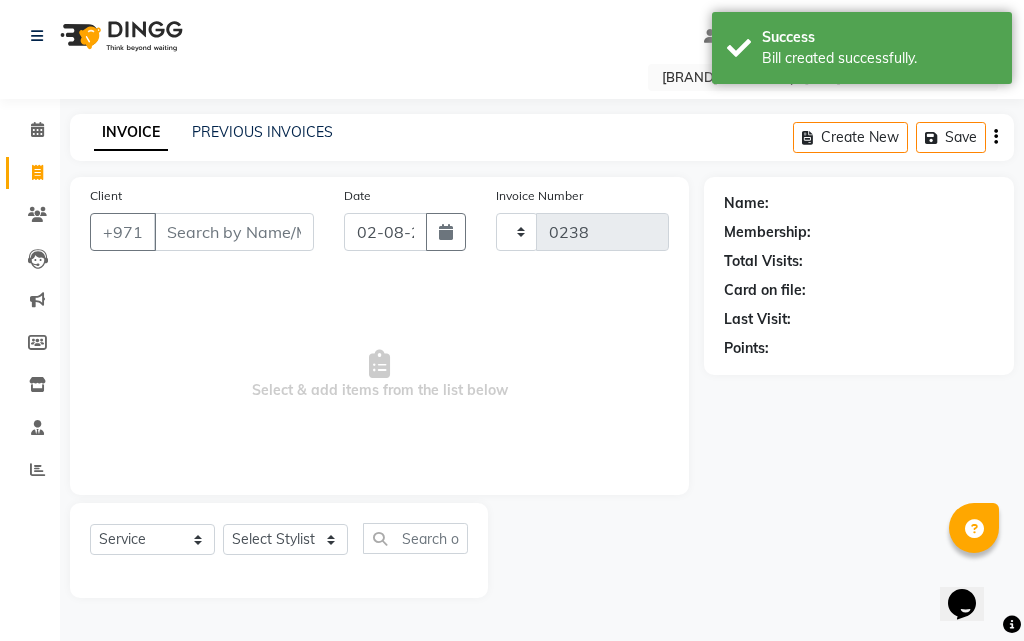select on "8421" 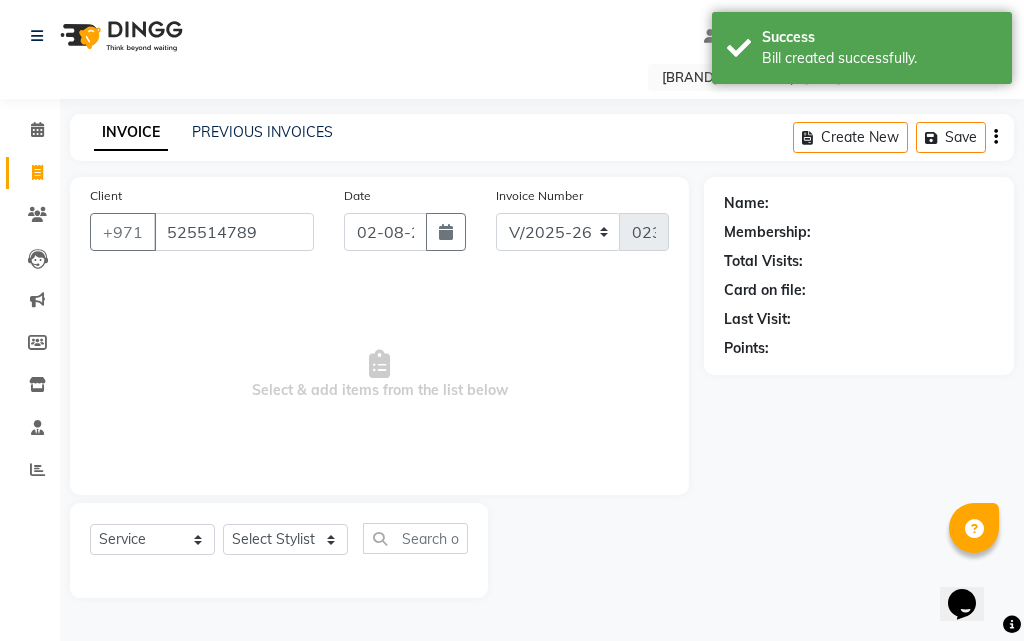 type on "525514789" 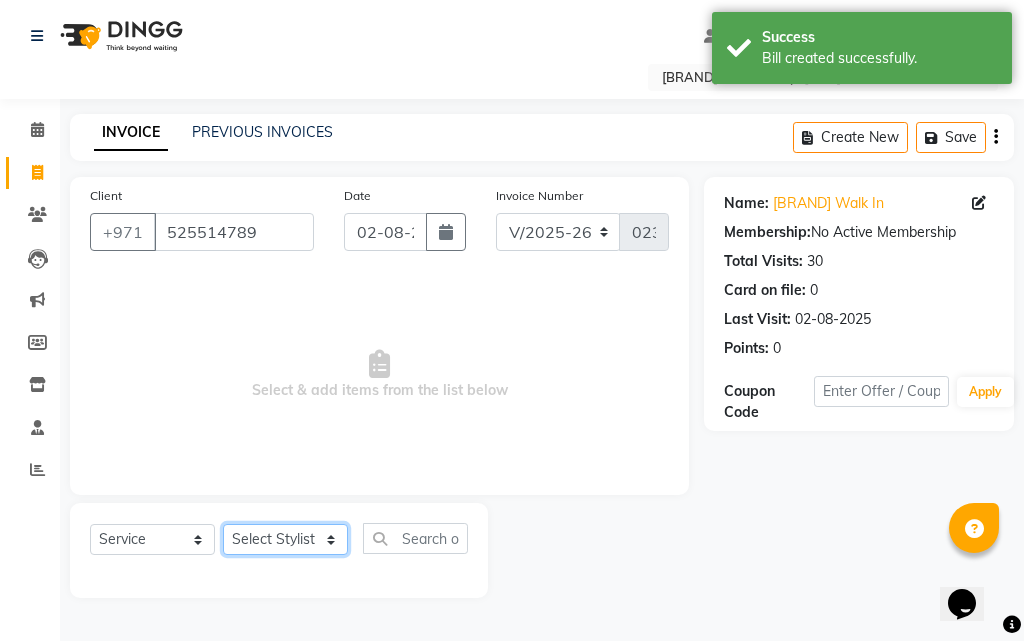 click on "Select Stylist [NAME] [FIRST] [LAST] [NAME] [FIRST] [LAST] [FIRST] [LAST] [FIRST] [LAST] [FIRST] [MIDDLE] [LAST] [FIRST] [LAST] [NAME]" 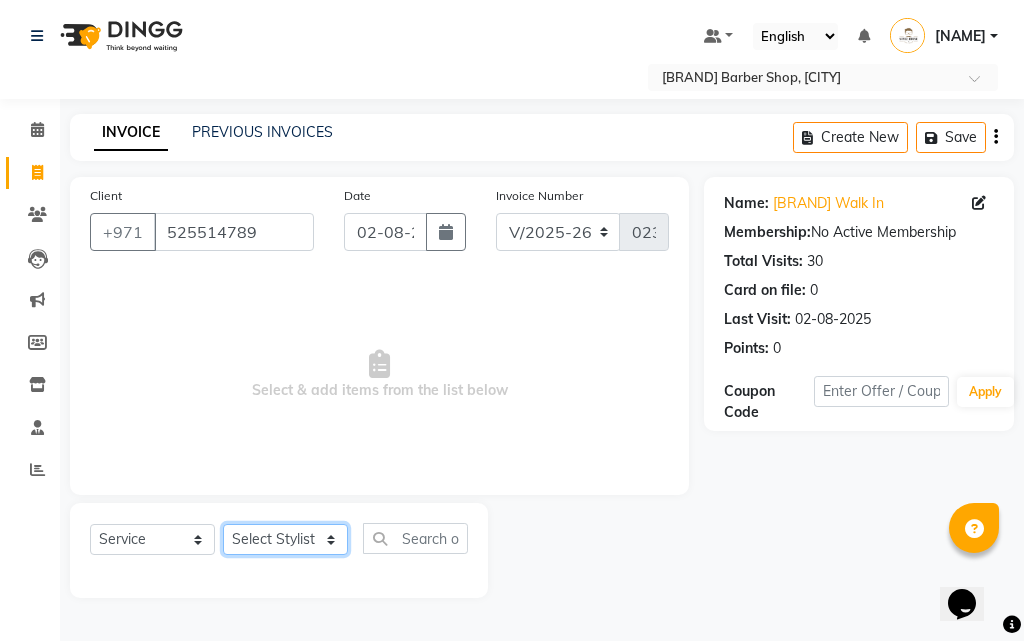 select on "83267" 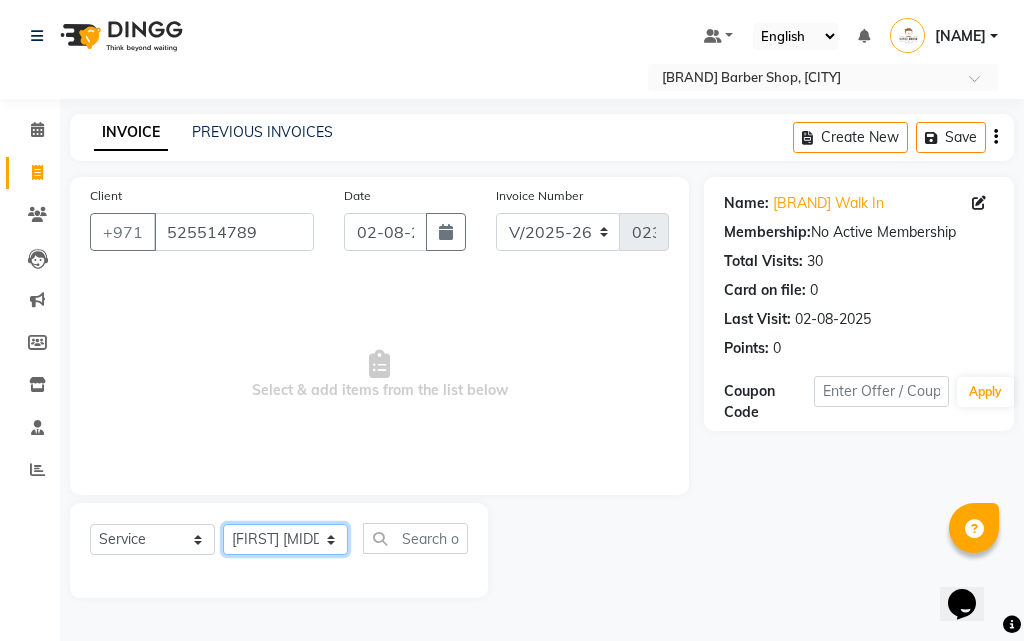 click on "Select Stylist [NAME] [FIRST] [LAST] [NAME] [FIRST] [LAST] [FIRST] [LAST] [FIRST] [LAST] [FIRST] [MIDDLE] [LAST] [FIRST] [LAST] [NAME]" 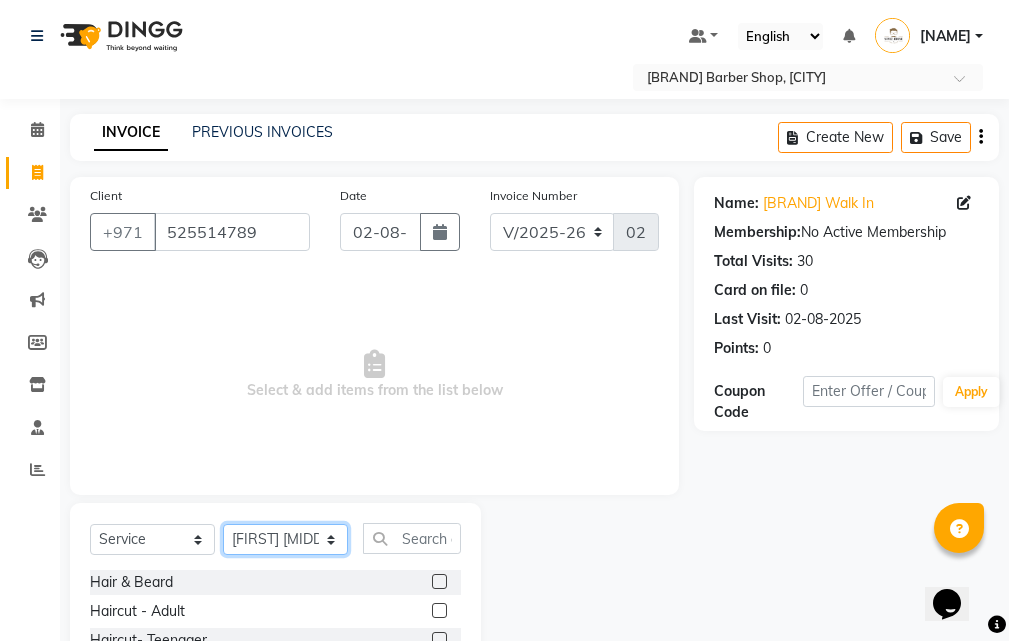 scroll, scrollTop: 187, scrollLeft: 0, axis: vertical 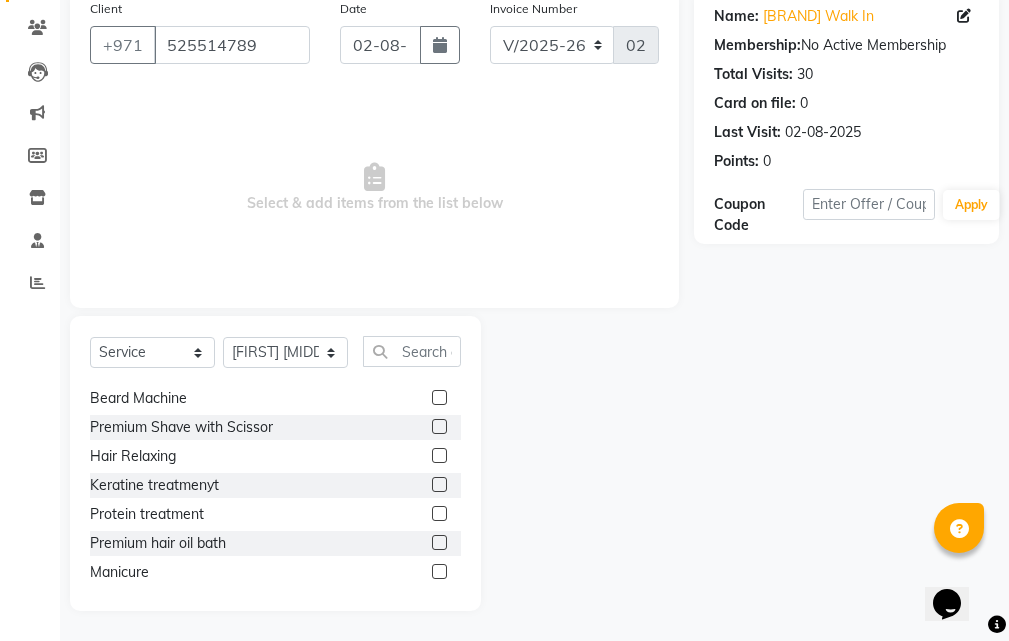 click 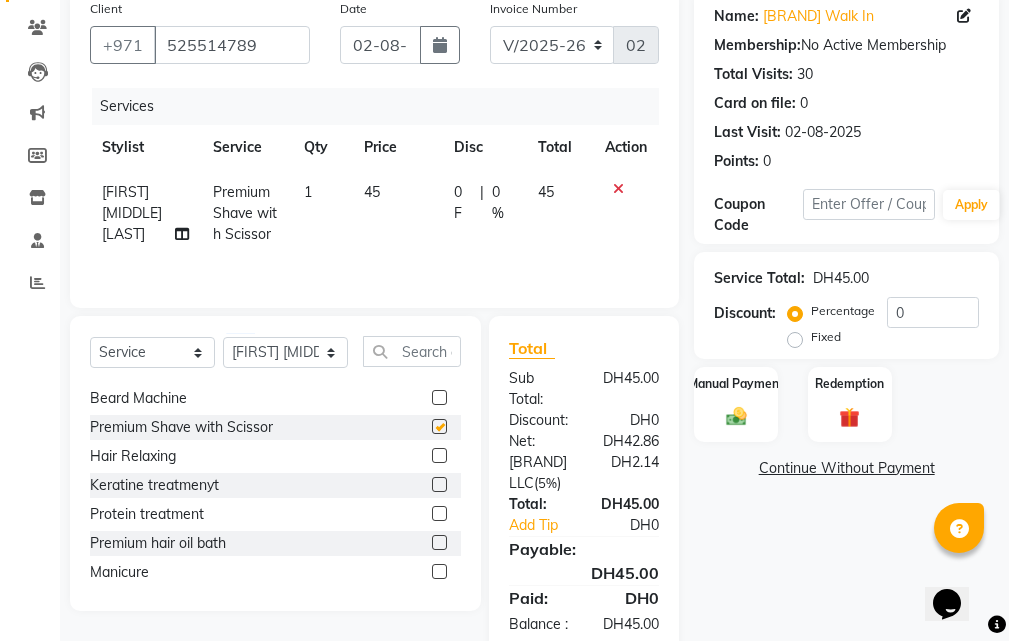 checkbox on "false" 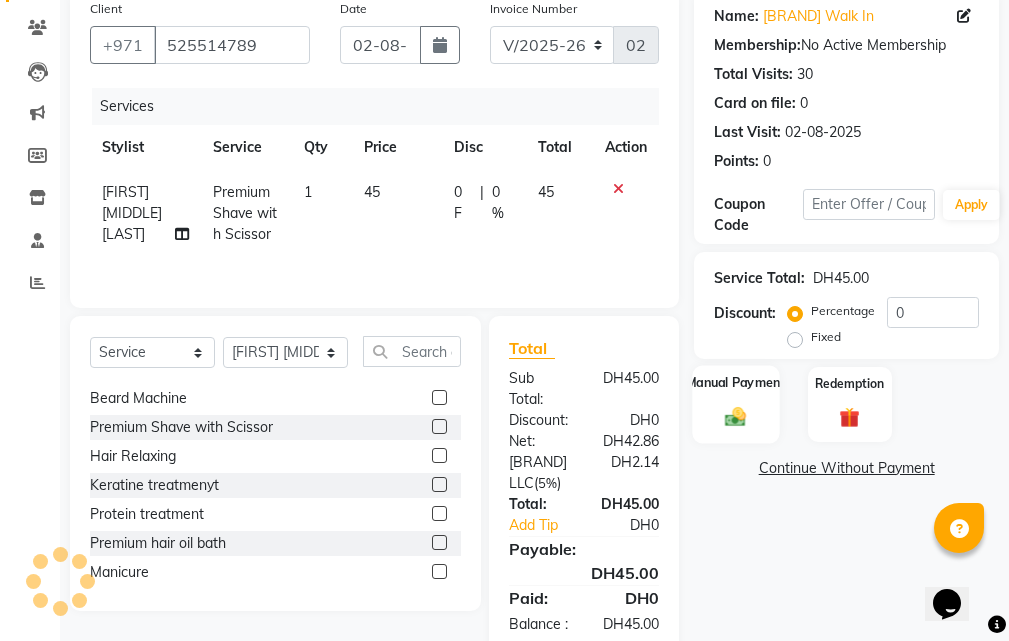 click on "Manual Payment" 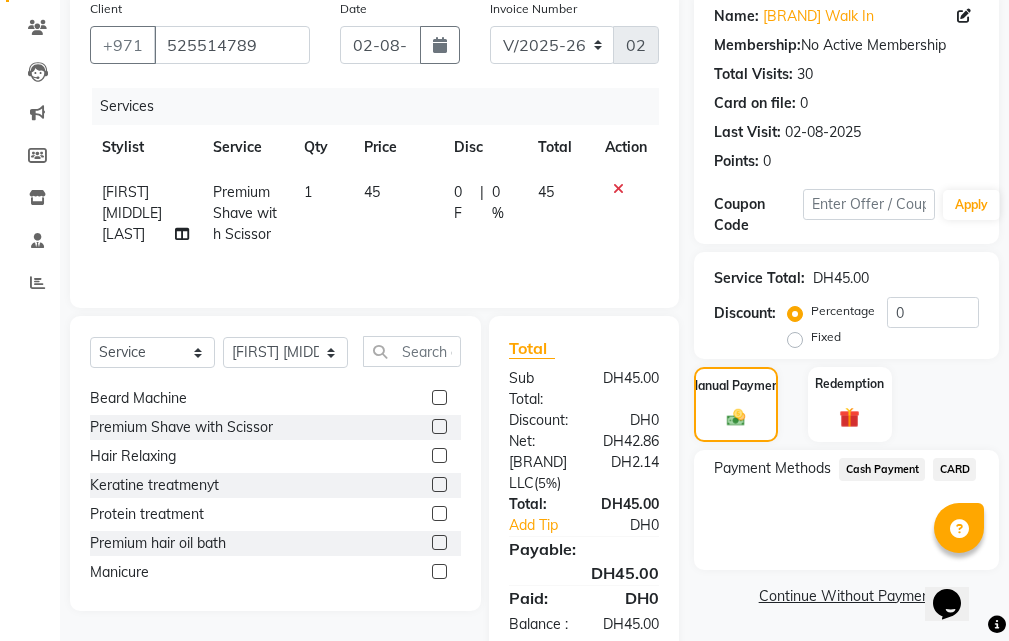 click on "Cash Payment" 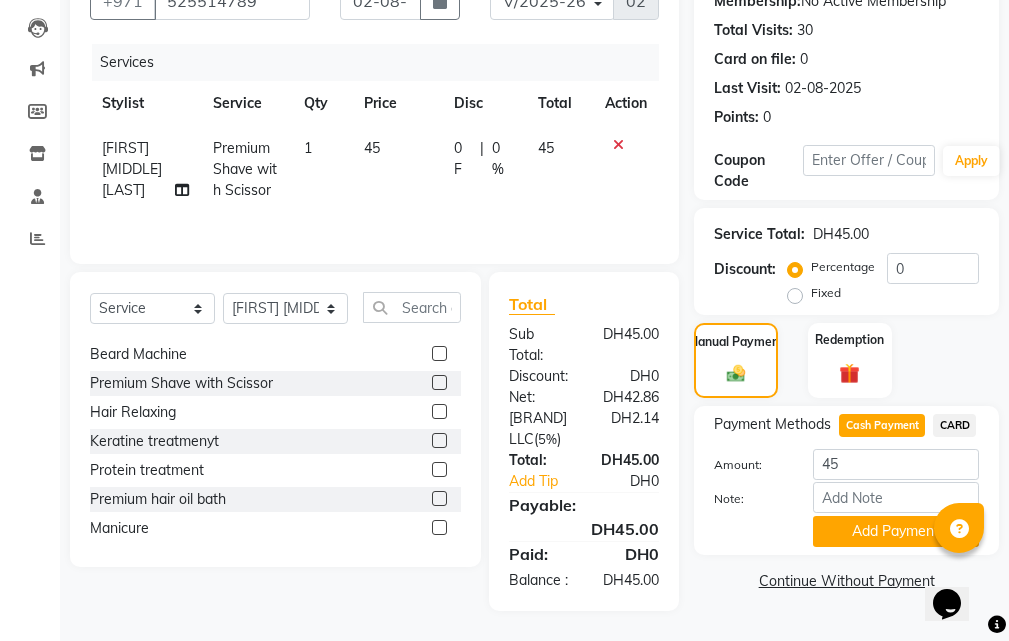 click on "Add Payment" 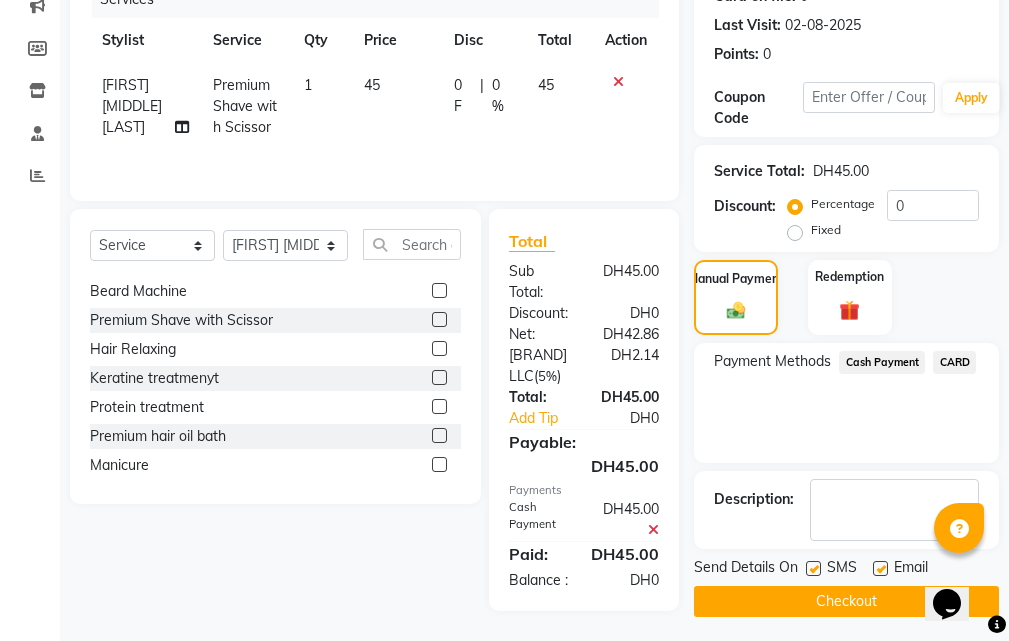scroll, scrollTop: 357, scrollLeft: 0, axis: vertical 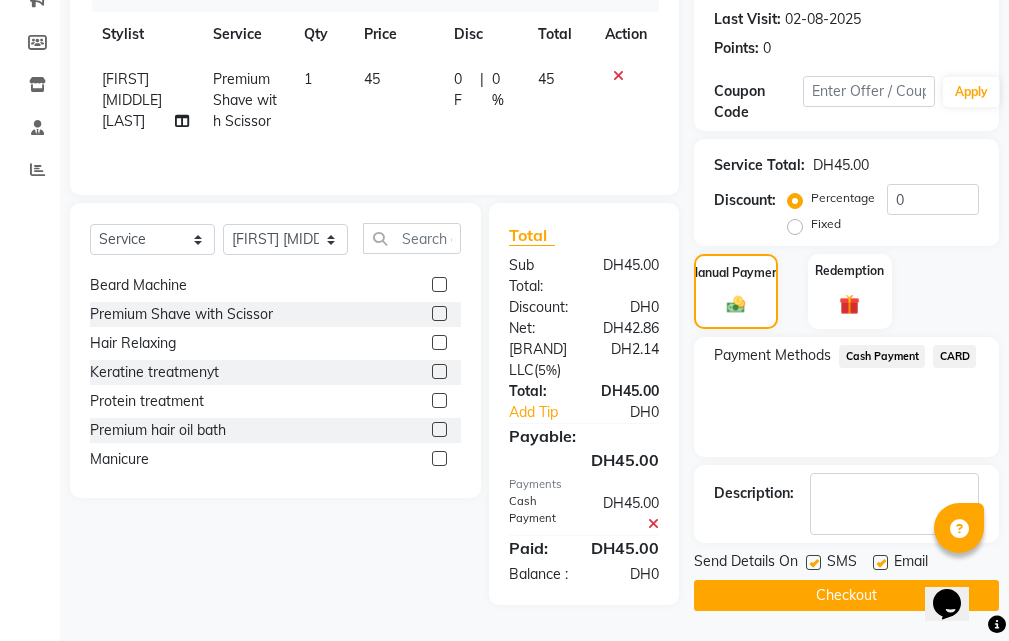 click on "Checkout" 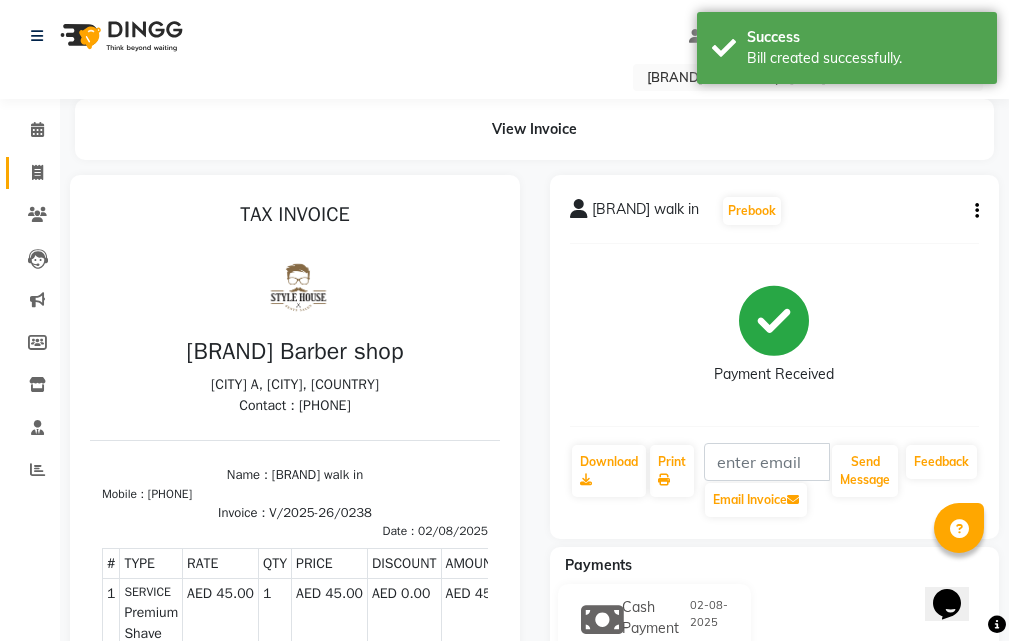 scroll, scrollTop: 0, scrollLeft: 0, axis: both 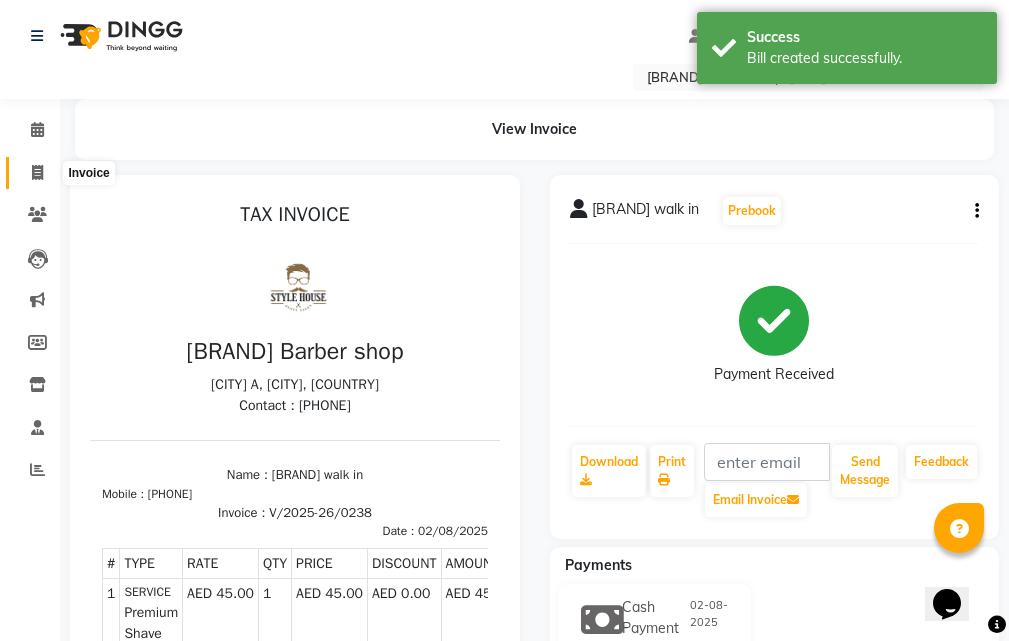 click 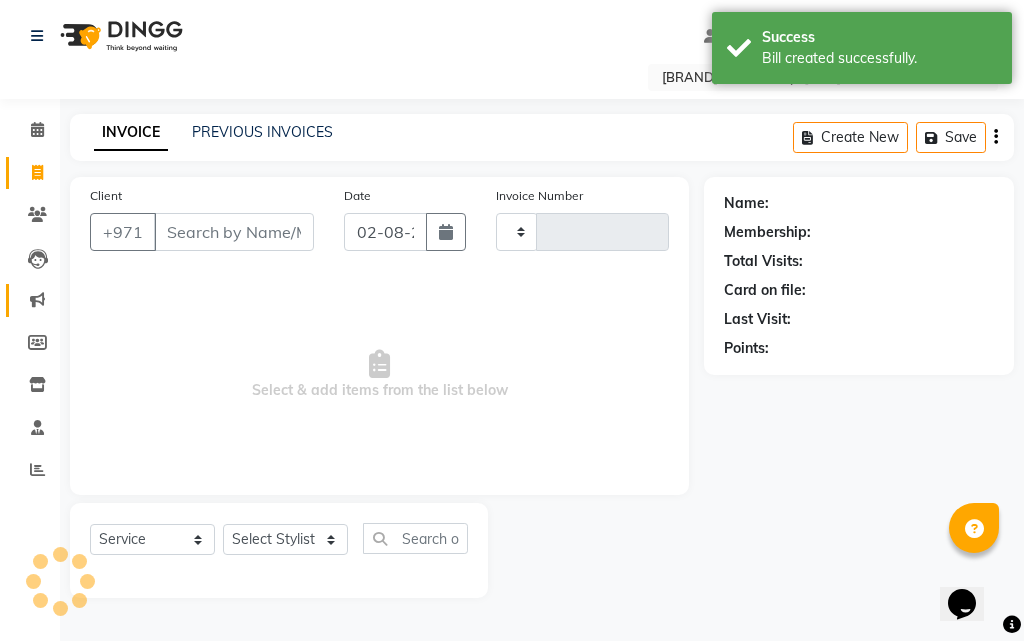 type on "0239" 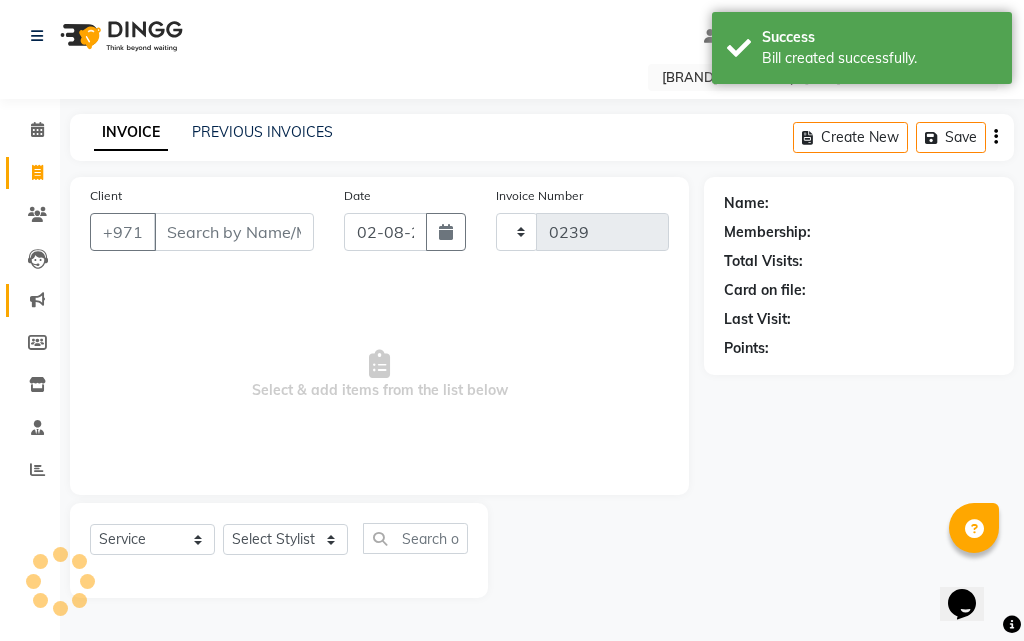 select on "8421" 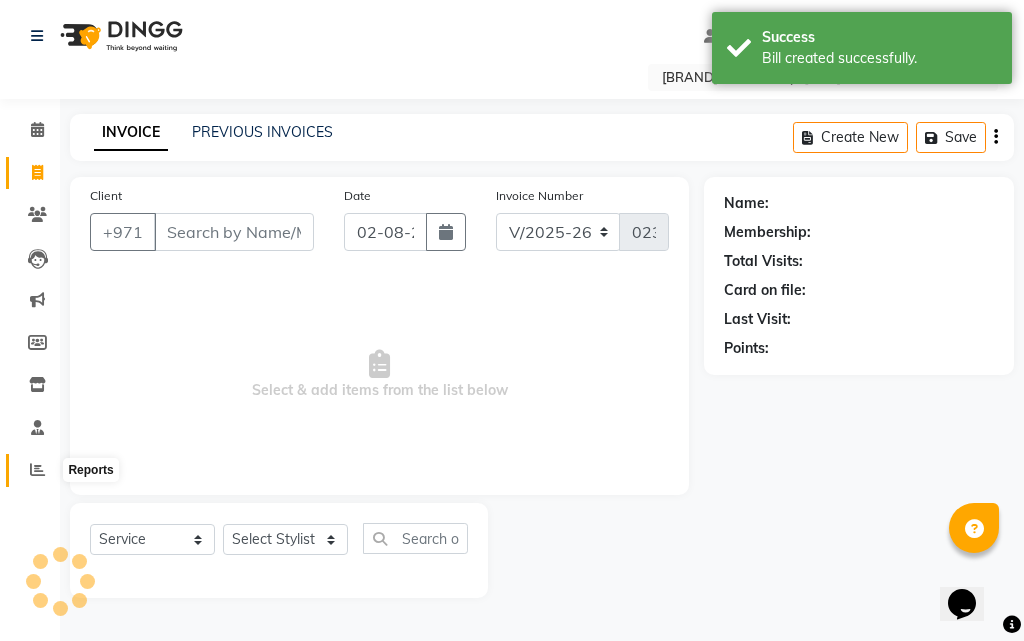 click 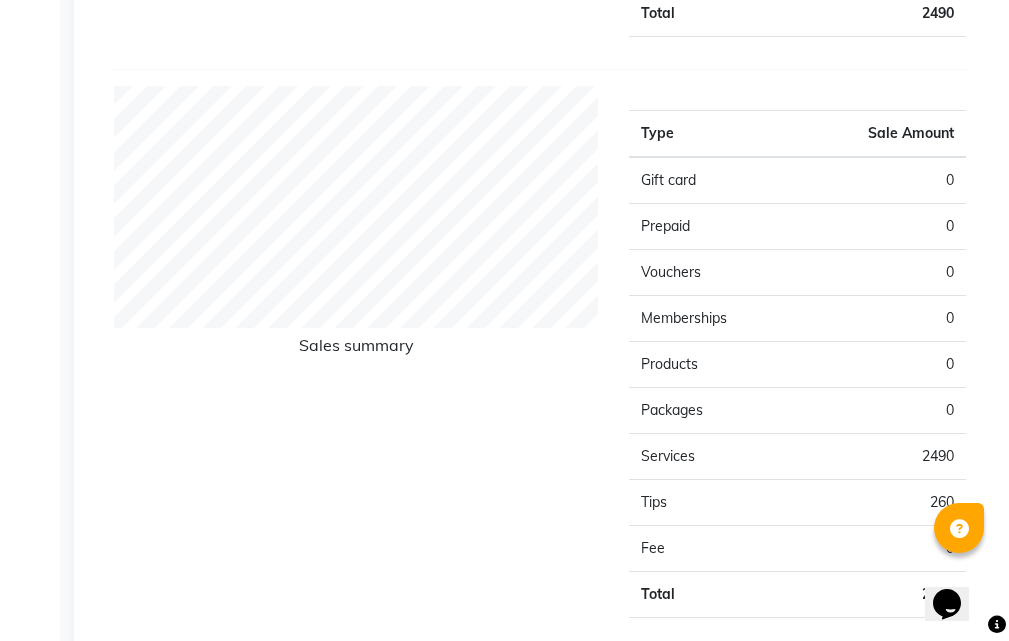 scroll, scrollTop: 1080, scrollLeft: 0, axis: vertical 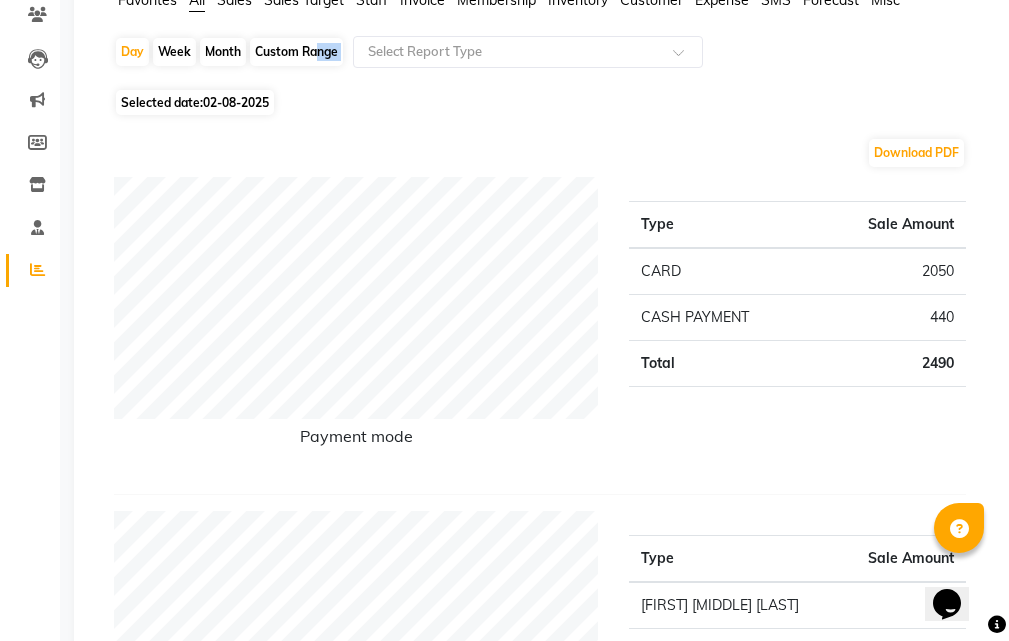 click on "Favorites All Sales Sales Target Staff Invoice Membership Inventory Customer Expense SMS Forecast Misc  Day   Week   Month   Custom Range  Select Report Type Selected date:  02-08-2025  Download PDF Payment mode Type Sale Amount CARD 2050 CASH PAYMENT 440 Total 2490 Staff summary Type Sale Amount [FIRST] [MIDDLE] [LAST] 775 [FIRST] [MIDDLE] [LAST] 445 [FIRST] [LAST] 415 [FIRST] [LAST] 380 [FIRST] 280 [FIRST] [LAST] 195 Total 2490 Sales summary Type Sale Amount Gift card 0 Prepaid 0 Vouchers 0 Memberships 0 Products 0 Packages 0 Services 2490 Tips 260 Fee 0 Total 2750 Service by category Type Sale Amount Hair 1370 Beard 705 Nail Care 265 Massage Spa 150 Total 2490 Service sales Type Sale Amount Hair & Beard 760 Premium Shave with Scissor 585 Haircut - Adult 440 1 Hour - Full Body Massage  150 Haircut- Kids 120 Beard Dye 120 Pedicure 110 Foot scrub 100 Manicure 55 Haircut- Teenager 50 Total 2490 ★ Mark as Favorite  Choose how you'd like to save "" report to favorites" 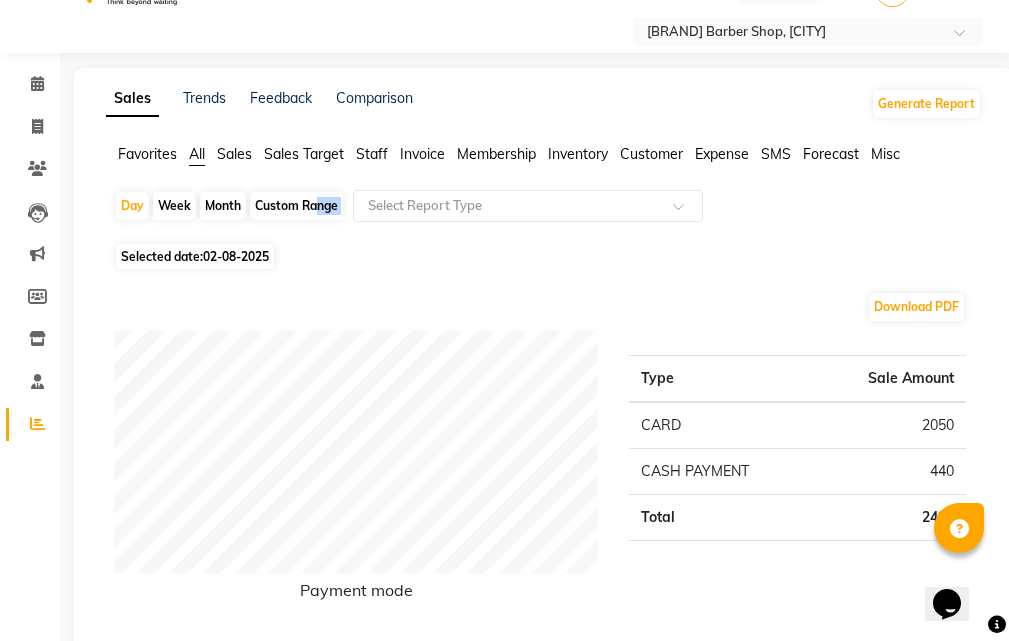 scroll, scrollTop: 0, scrollLeft: 0, axis: both 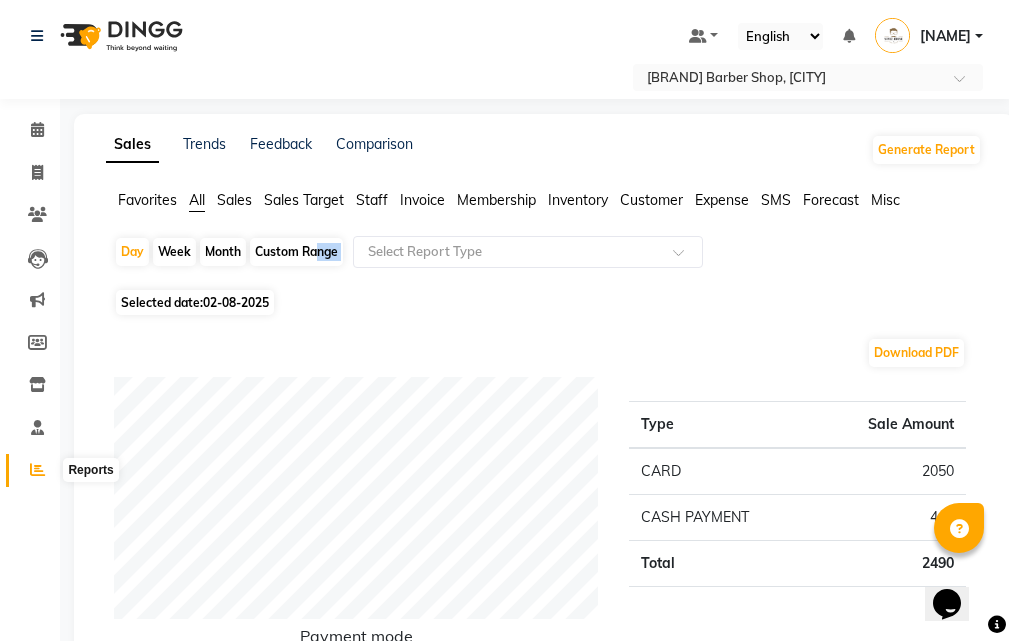click 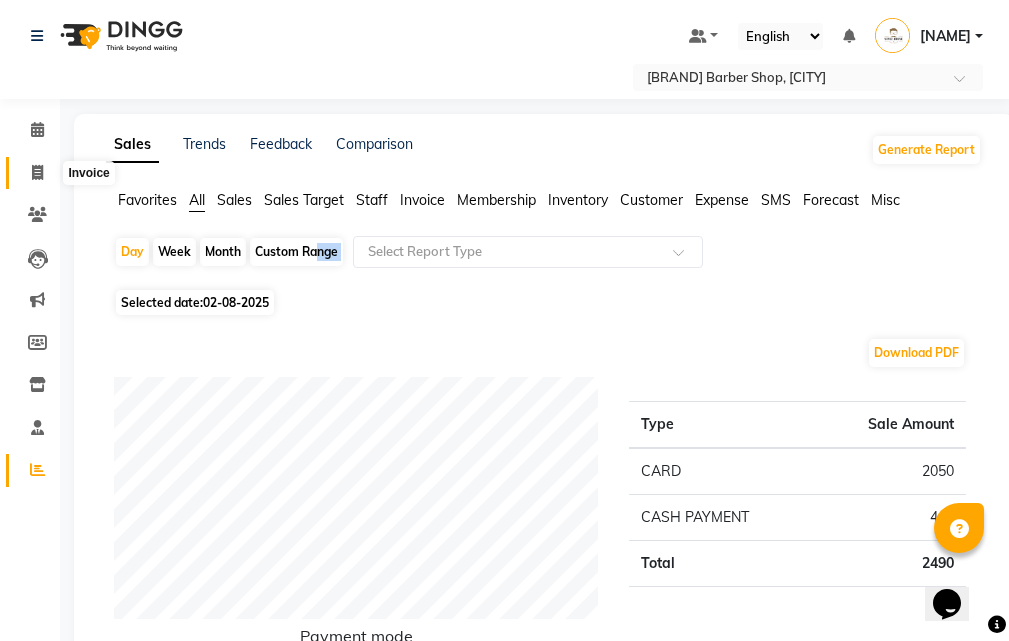 click 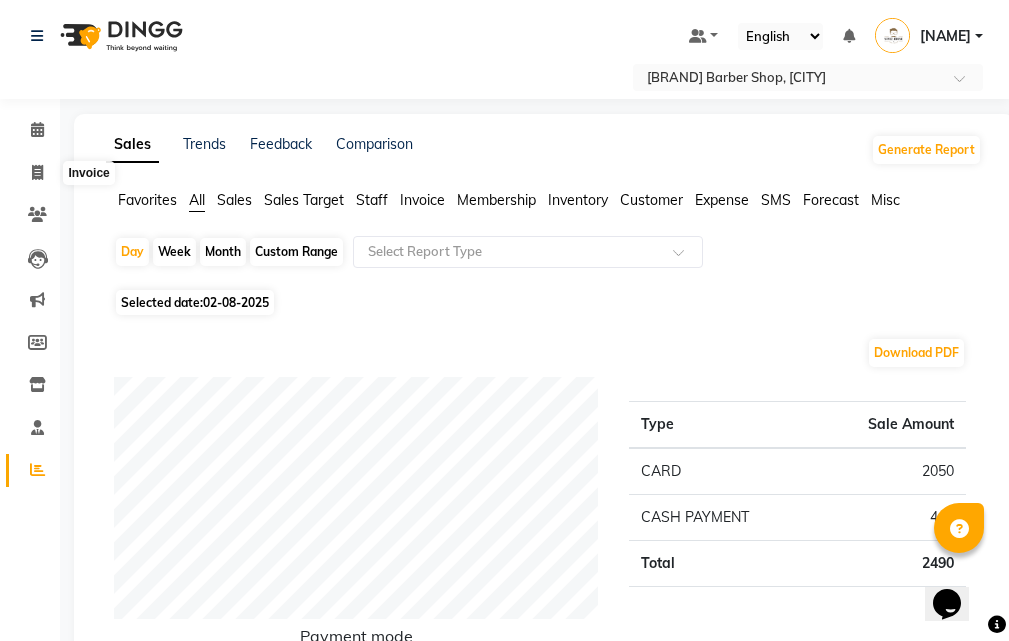 select on "service" 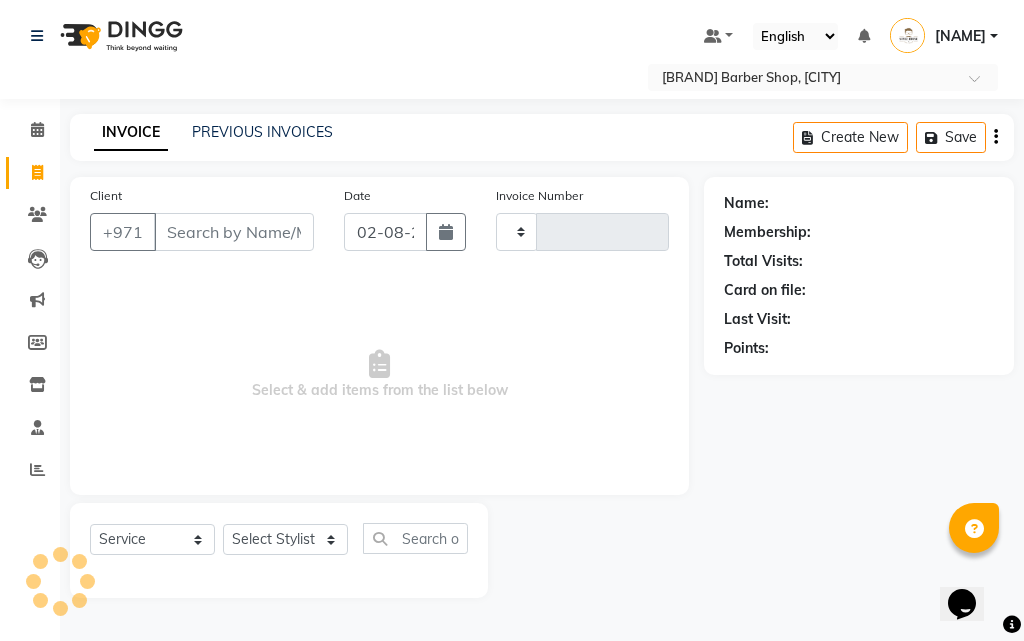 type on "0239" 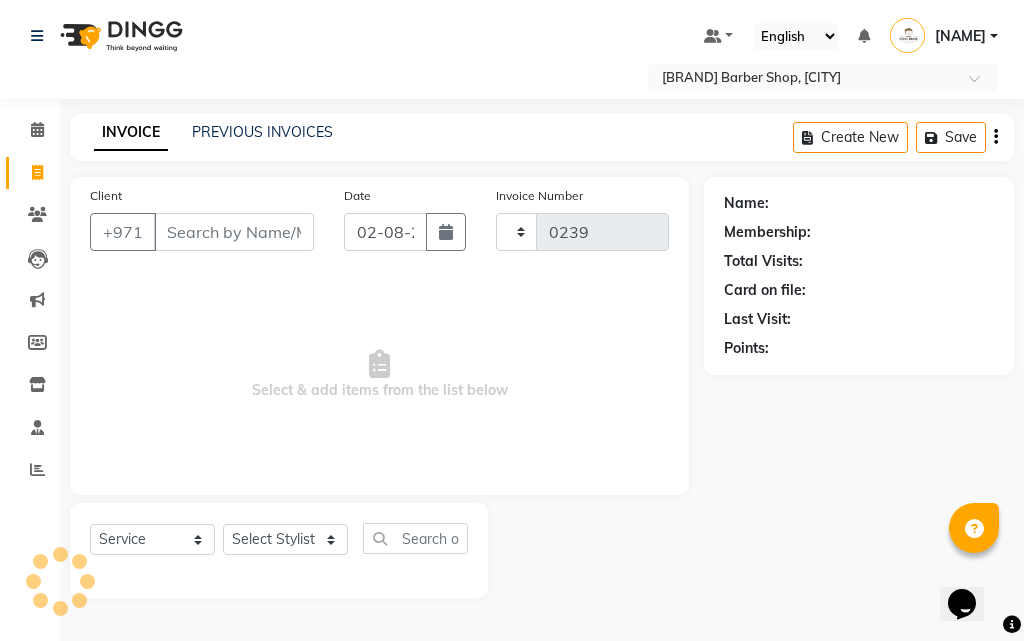 select on "8421" 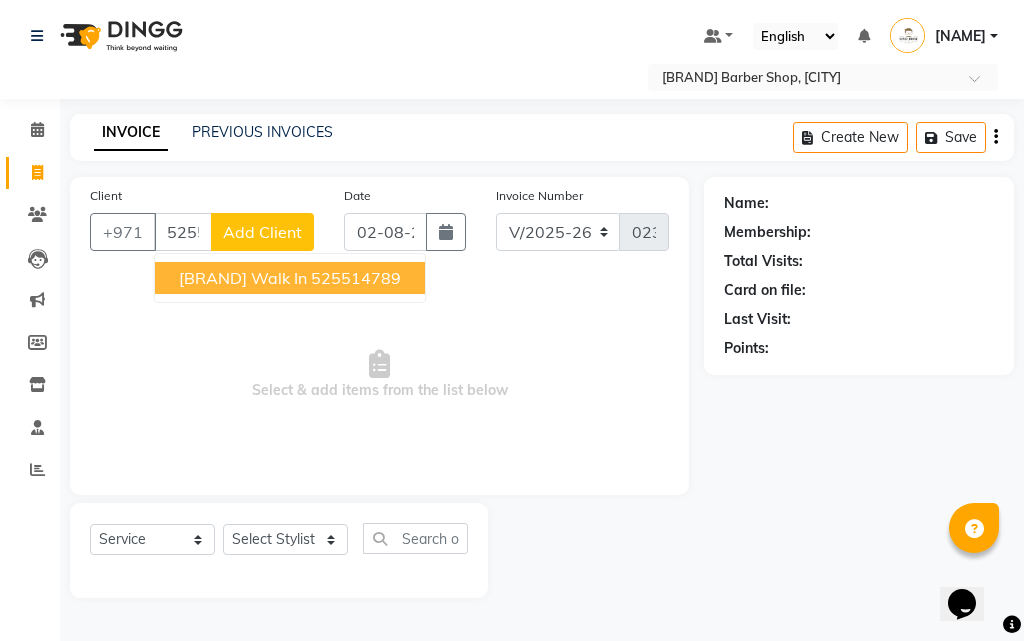 type on "525514789" 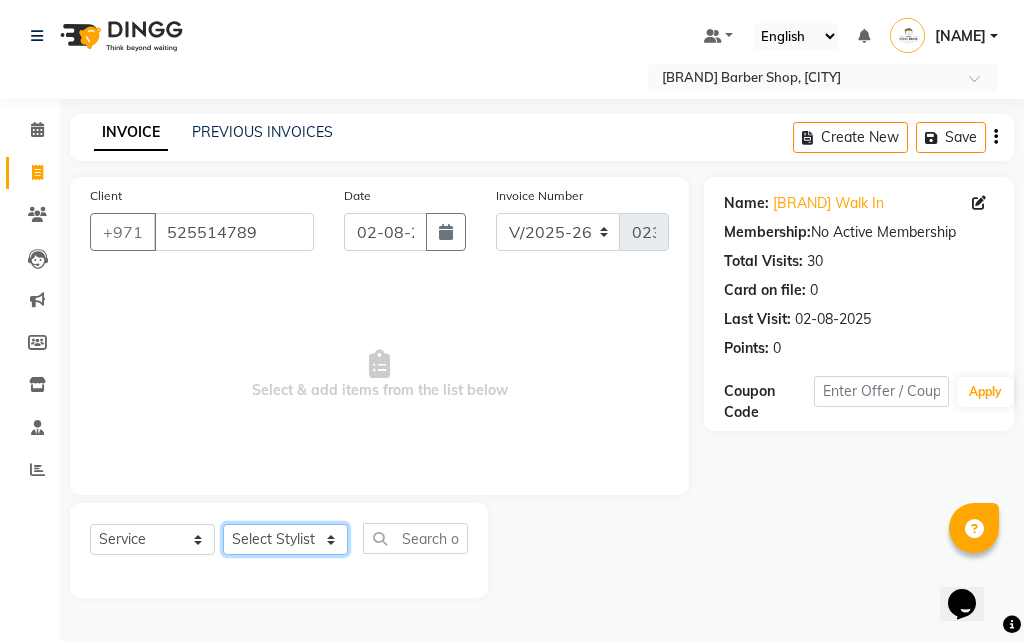 click on "Select Stylist [NAME] [FIRST] [LAST] [NAME] [FIRST] [LAST] [FIRST] [LAST] [FIRST] [LAST] [FIRST] [MIDDLE] [LAST] [FIRST] [LAST] [NAME]" 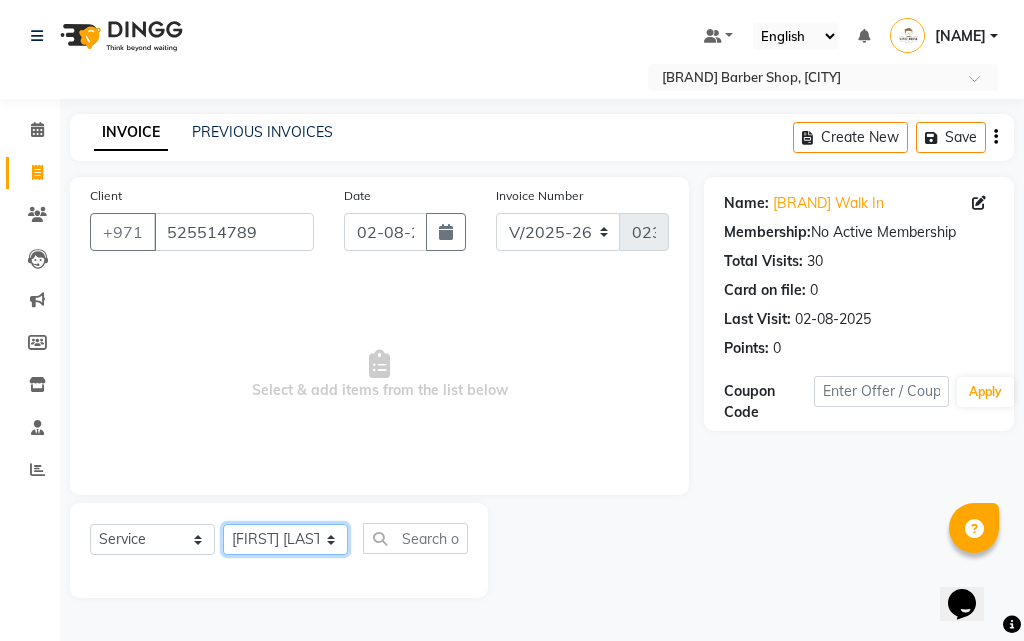 click on "Select Stylist [NAME] [FIRST] [LAST] [NAME] [FIRST] [LAST] [FIRST] [LAST] [FIRST] [LAST] [FIRST] [MIDDLE] [LAST] [FIRST] [LAST] [NAME]" 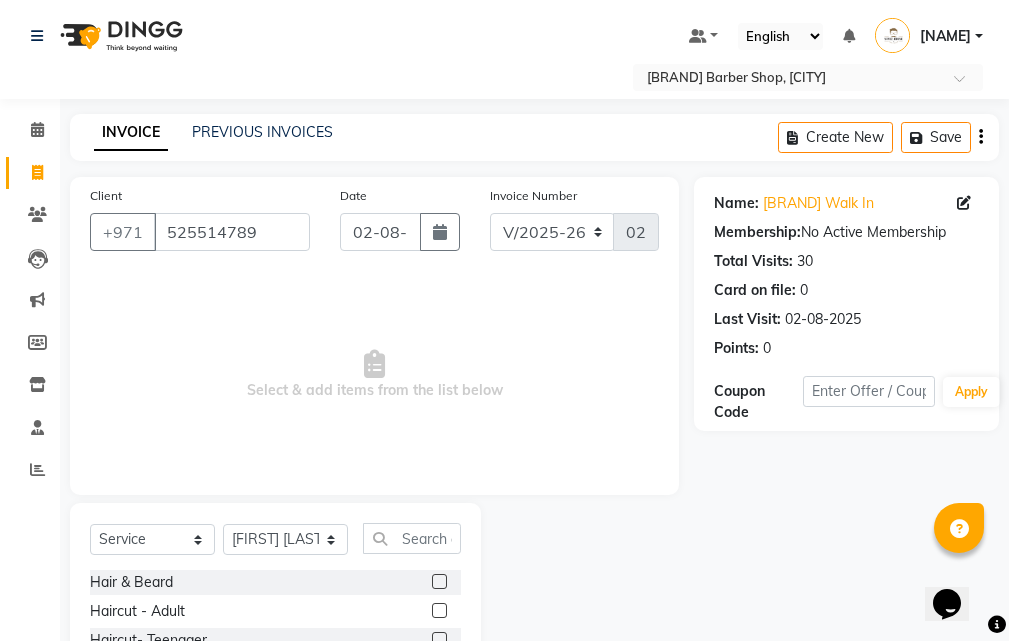 click 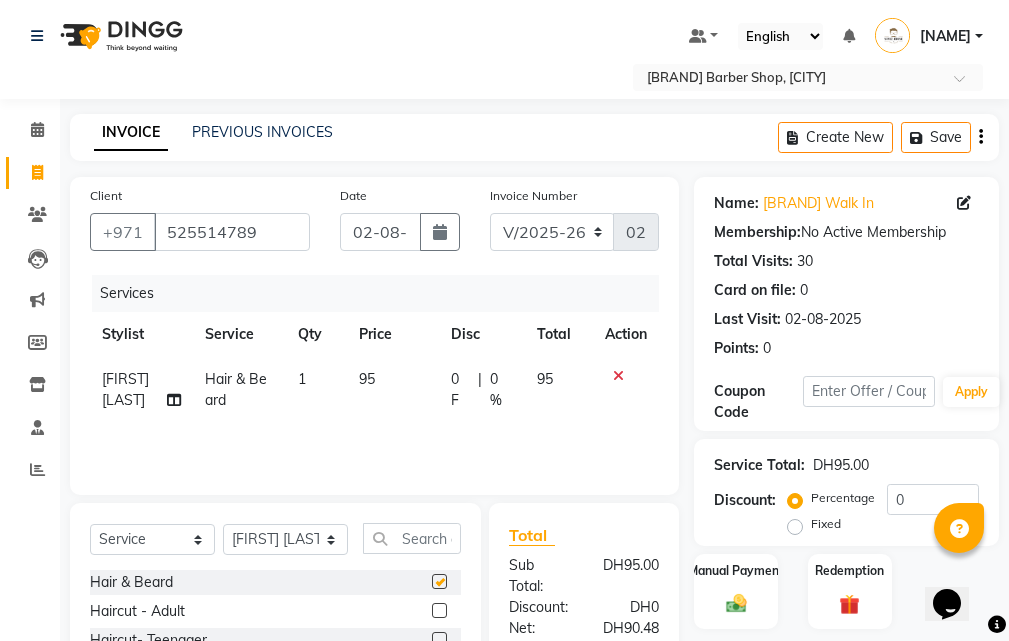 checkbox on "false" 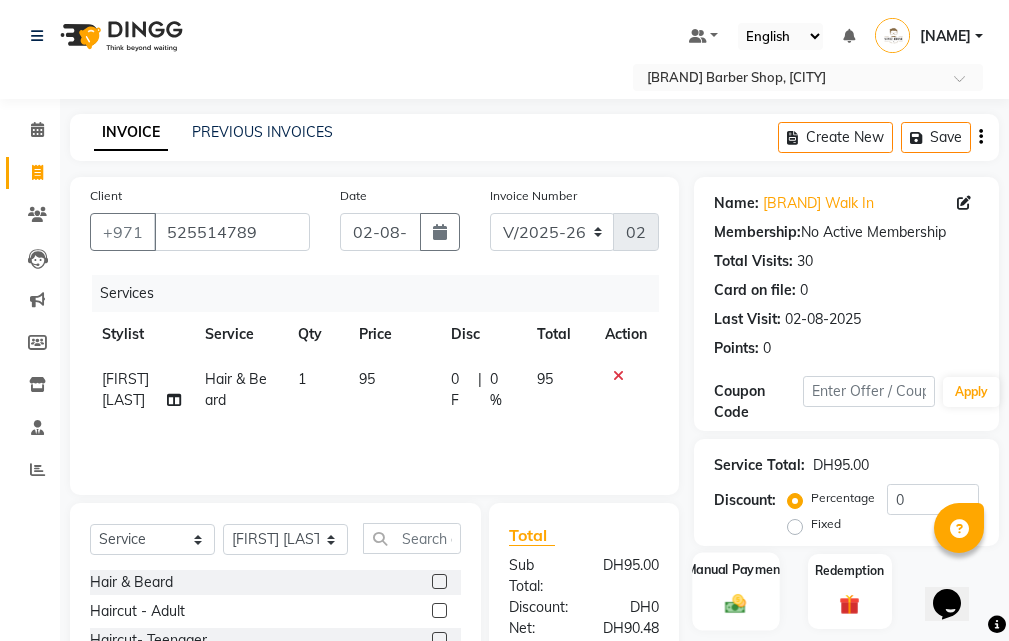 click on "Manual Payment" 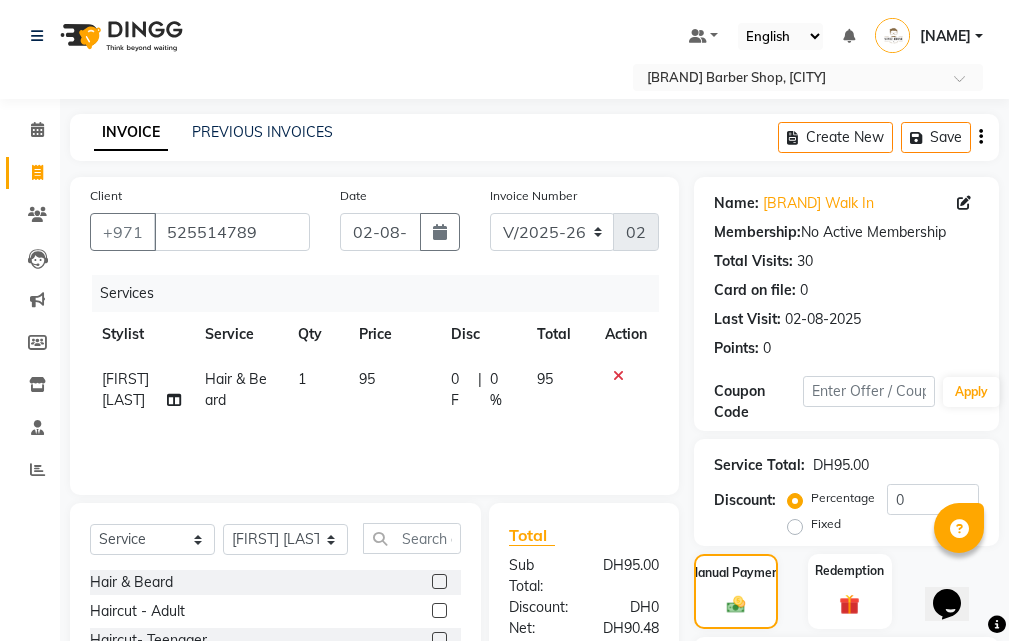 scroll, scrollTop: 294, scrollLeft: 0, axis: vertical 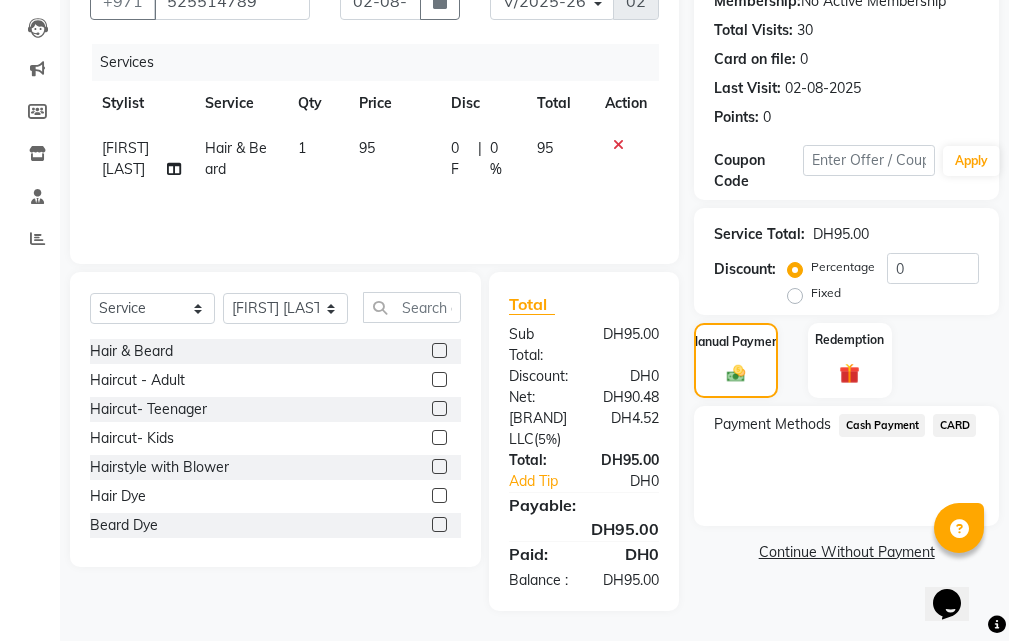 click on "CARD" 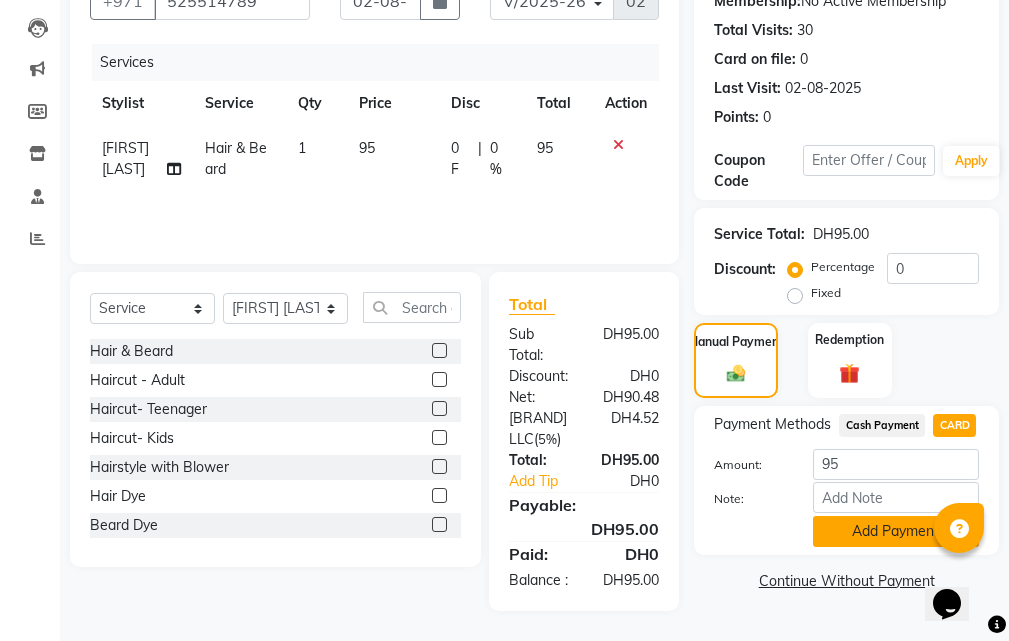 click on "Add Payment" 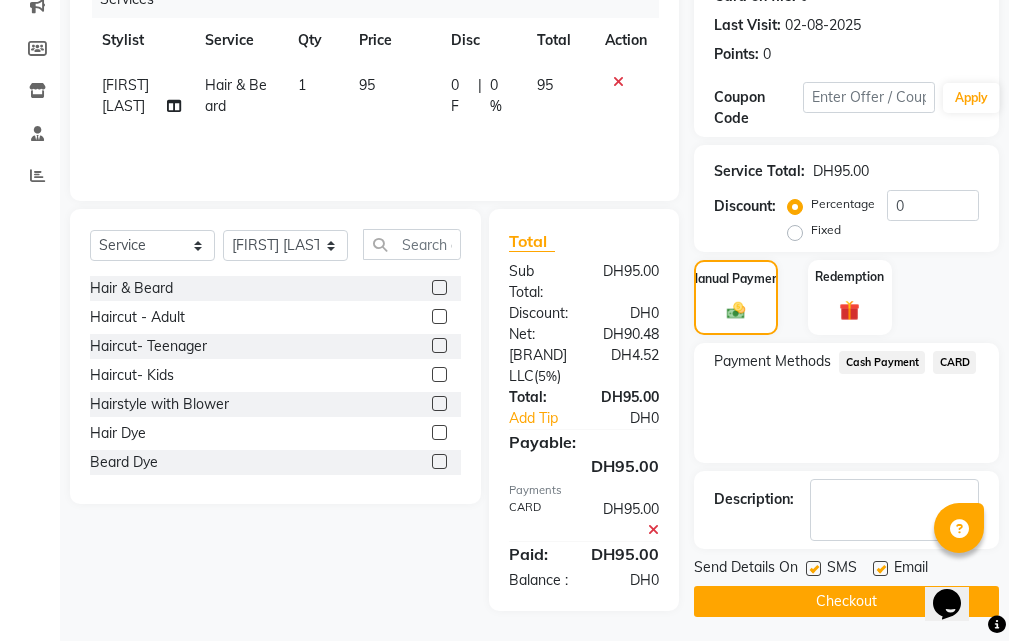 click on "Checkout" 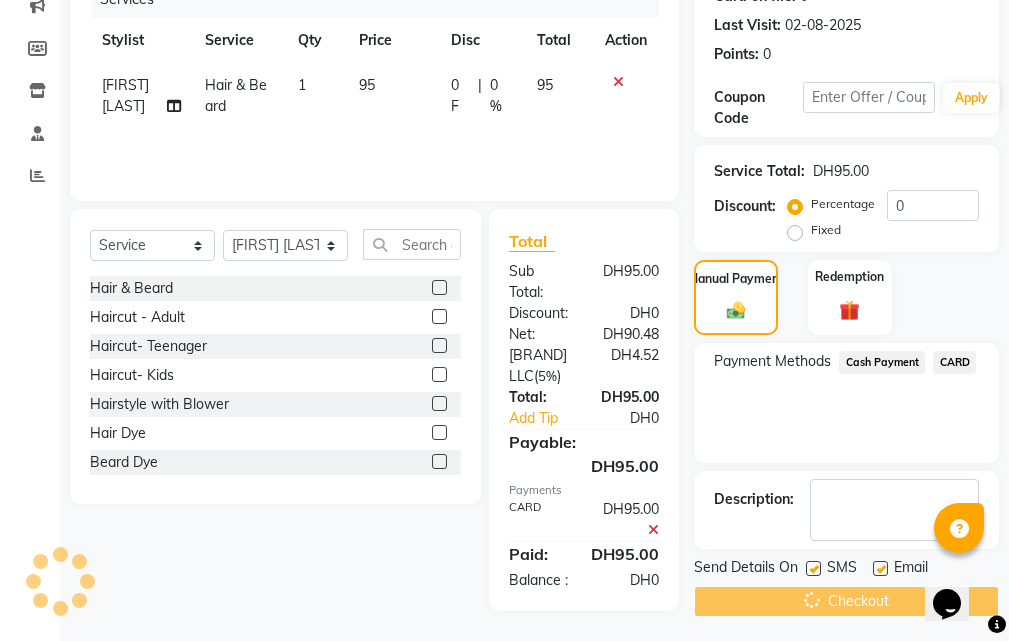 click on "Checkout" 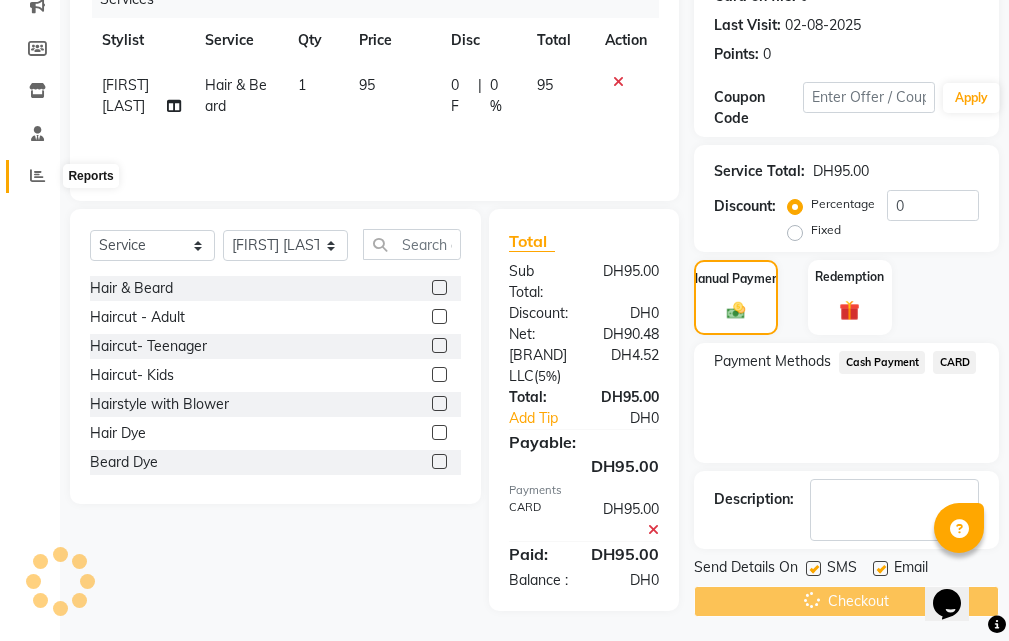 click 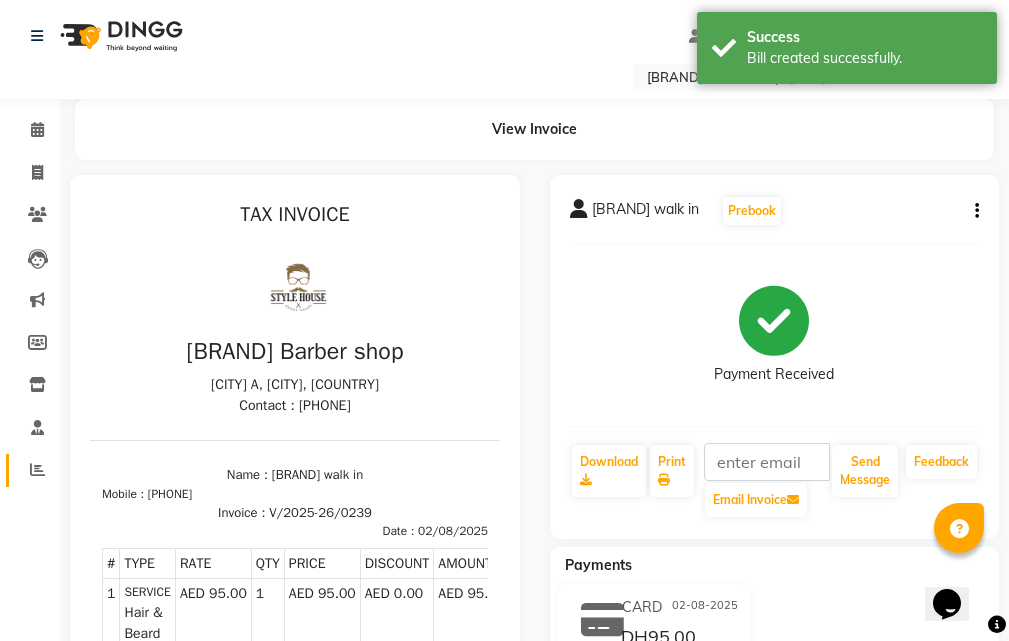 scroll, scrollTop: 0, scrollLeft: 0, axis: both 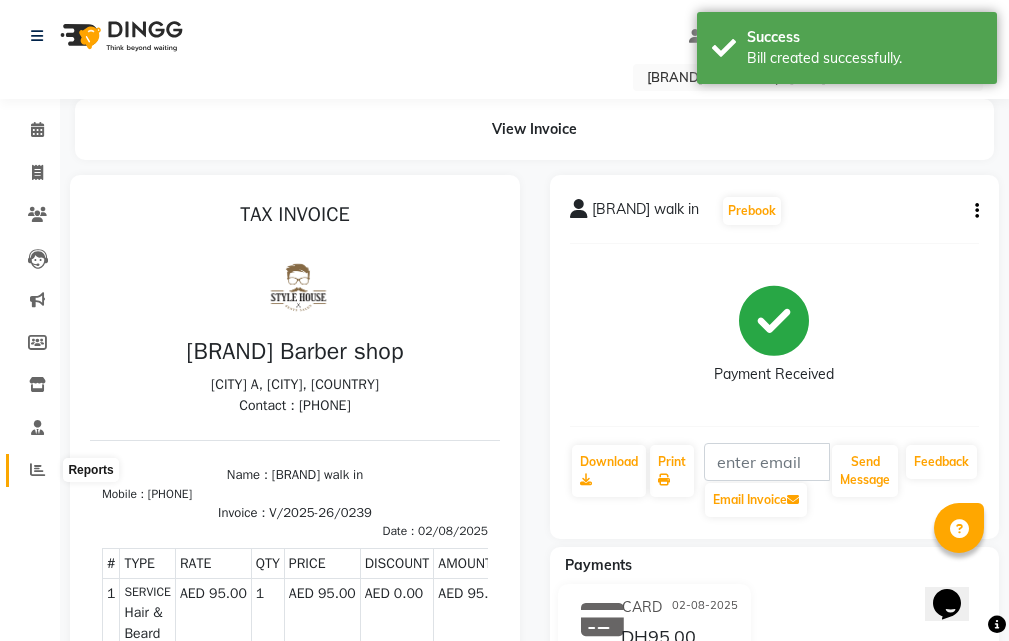 click 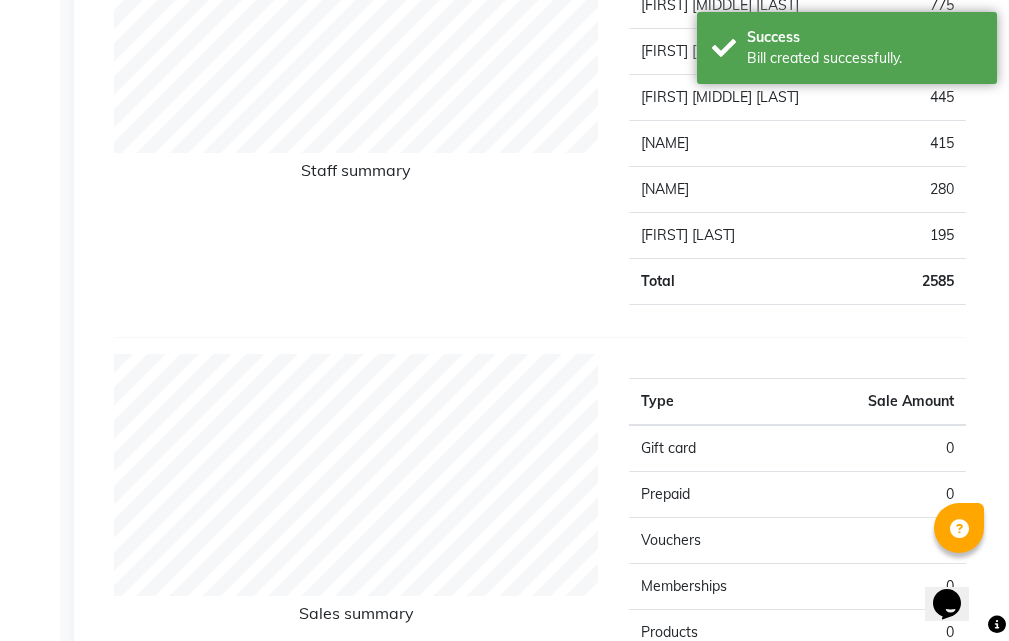 scroll, scrollTop: 600, scrollLeft: 0, axis: vertical 